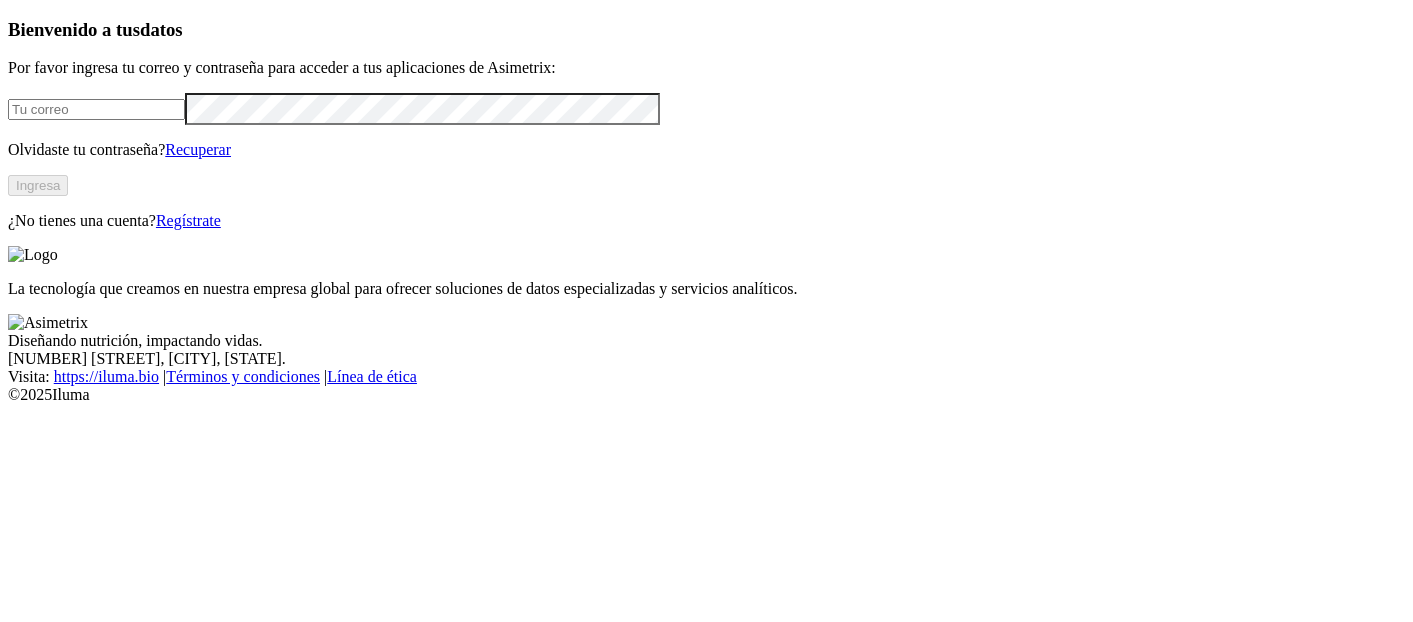 scroll, scrollTop: 0, scrollLeft: 0, axis: both 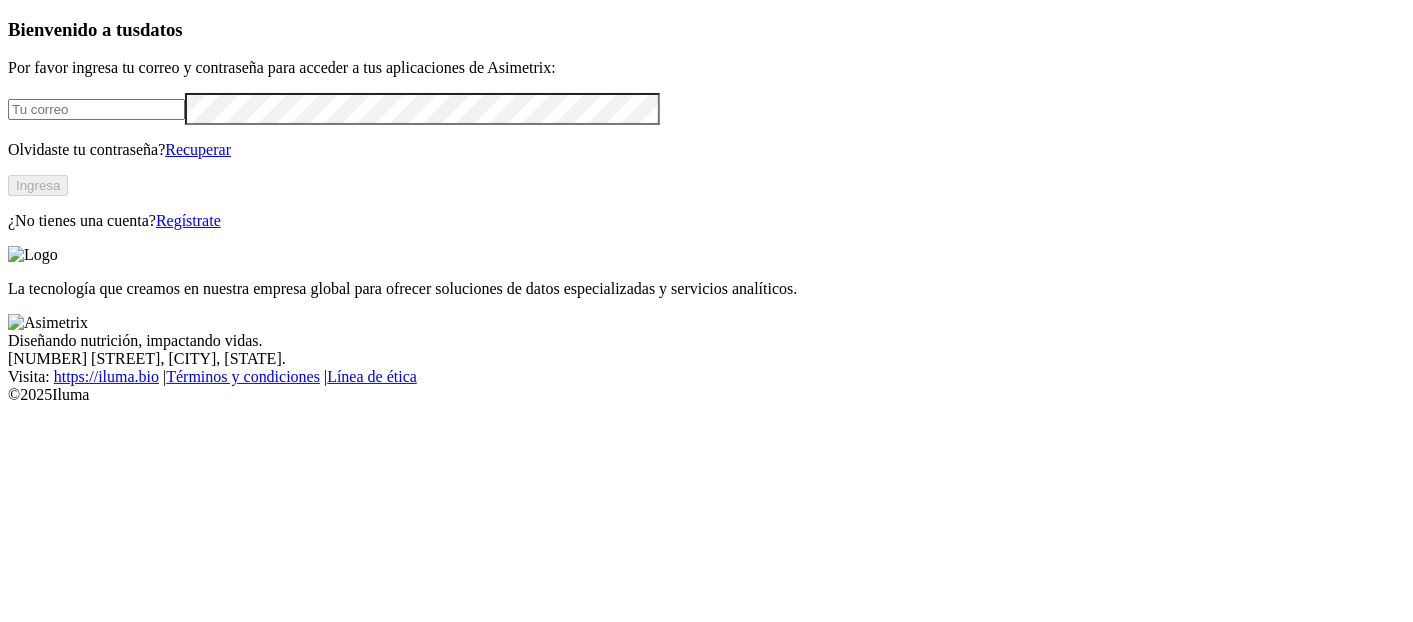 type on "[USERNAME]@[DOMAIN]" 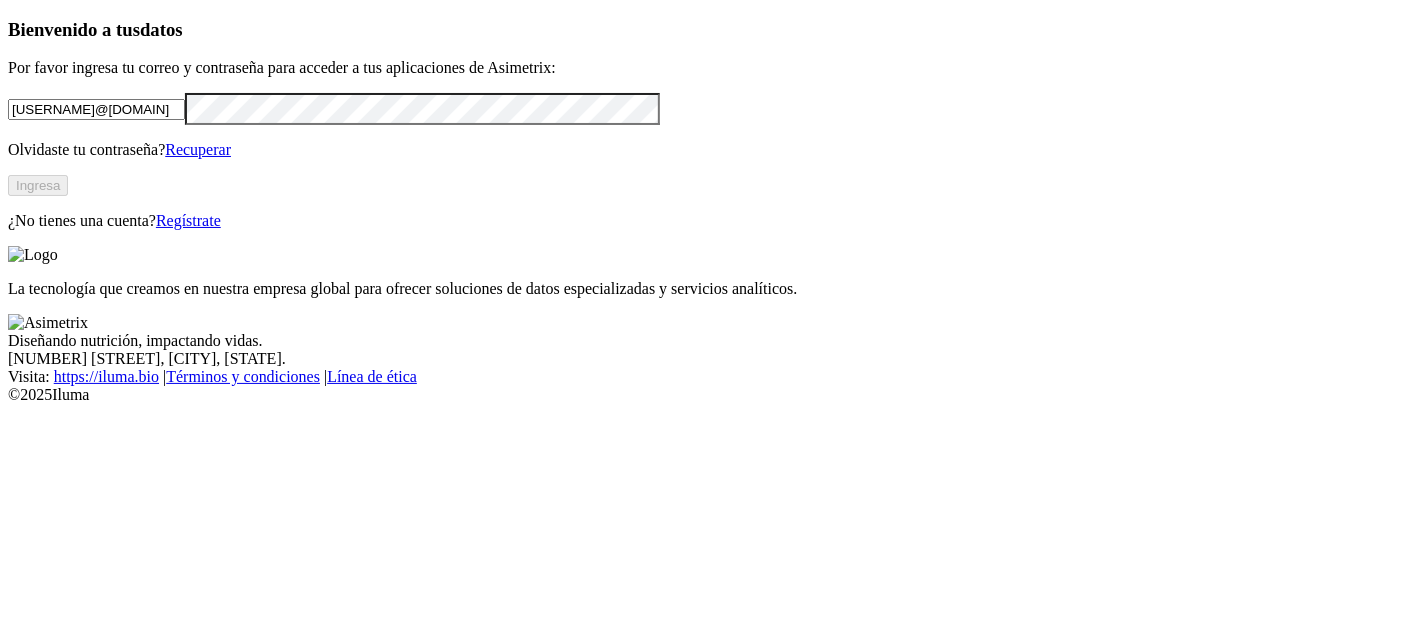 click on "Ingresa" at bounding box center (38, 185) 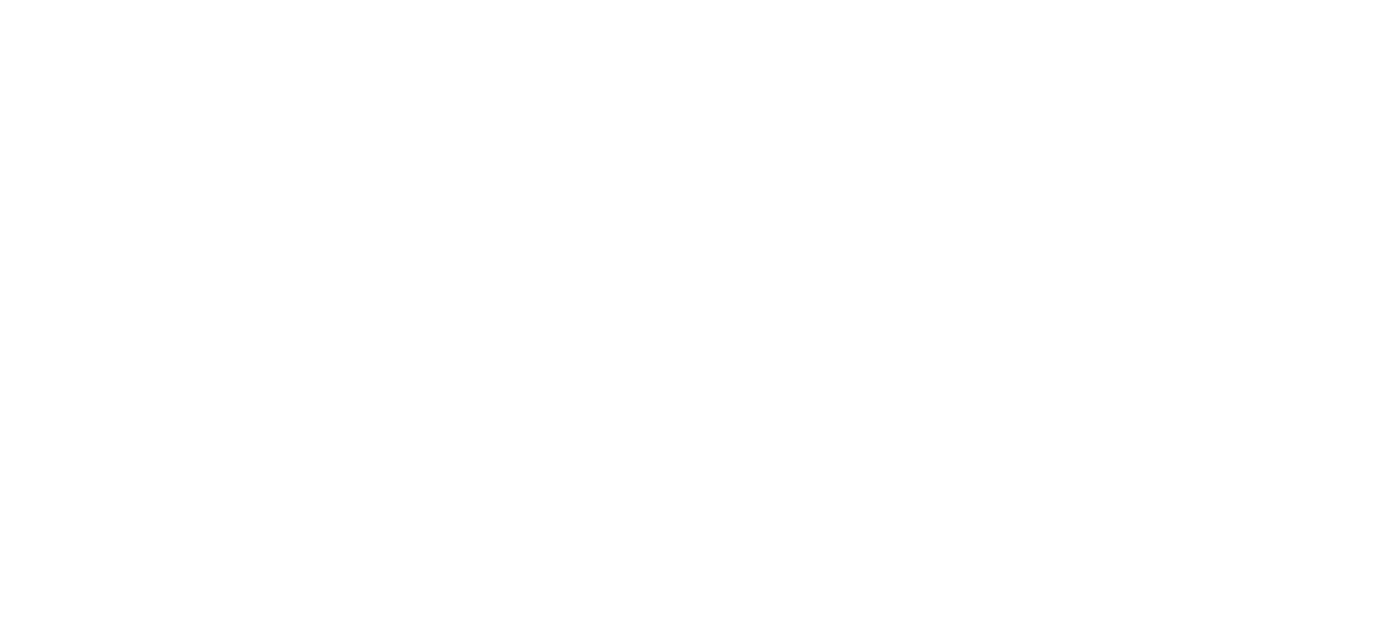 scroll, scrollTop: 0, scrollLeft: 0, axis: both 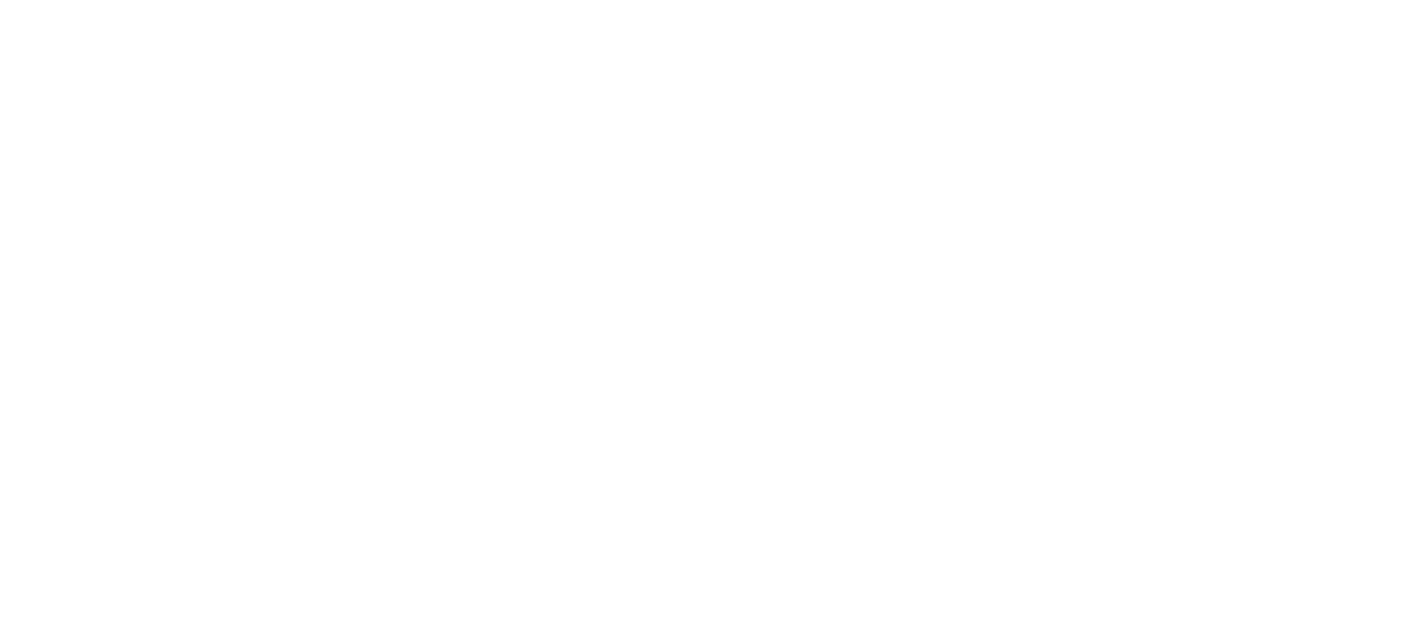 click 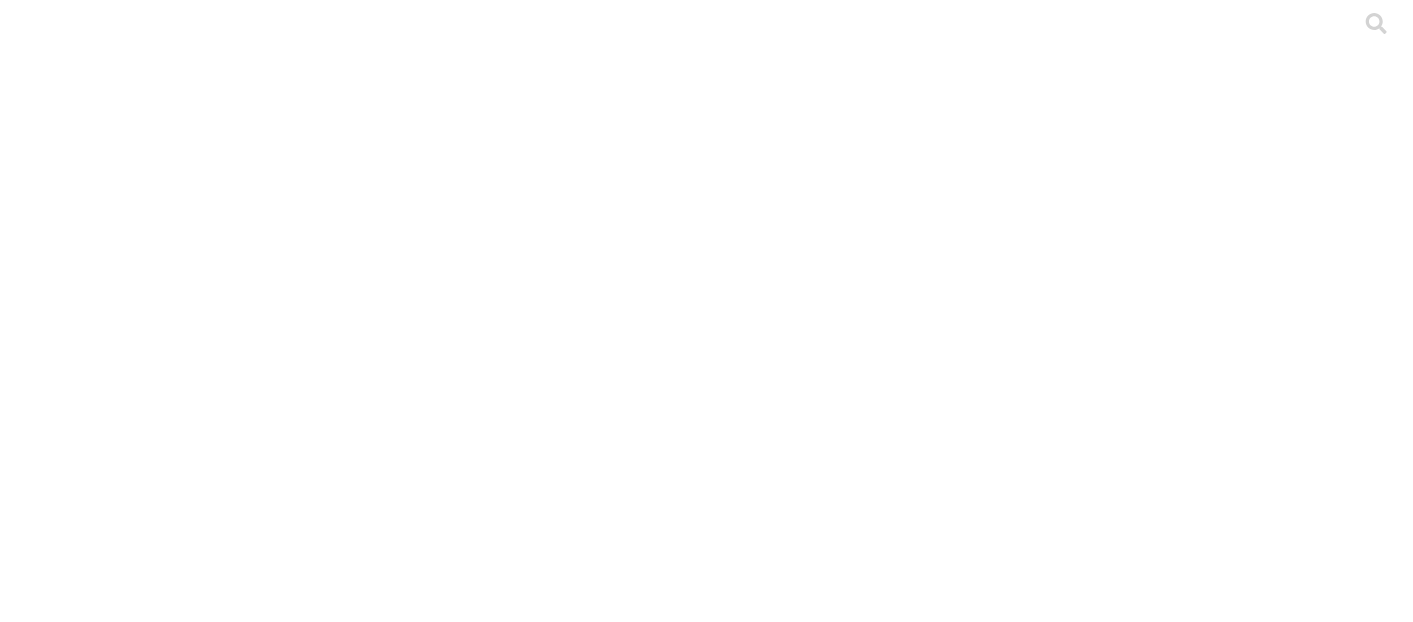 click on ".cls-1 {
fill: #d6d6d6;
}
ETL" at bounding box center [706, 3044] 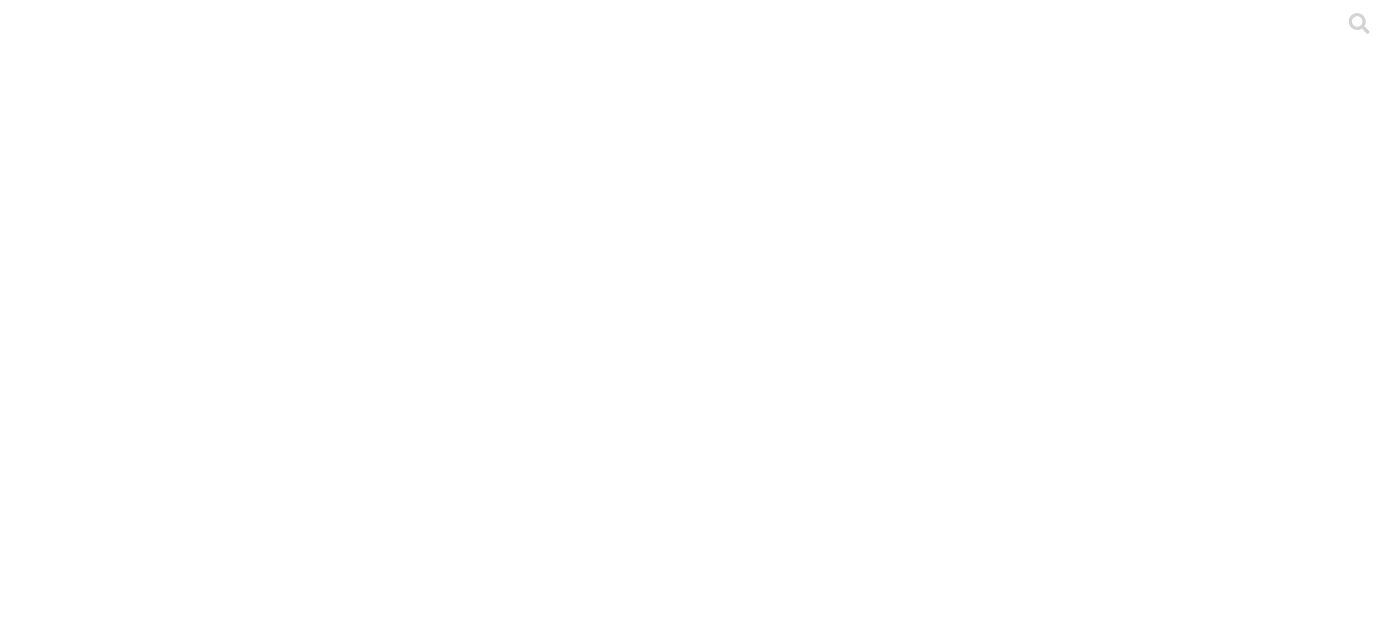 click on ".cls-1 {
fill: #d6d6d6;
}
CIENAGA" at bounding box center (698, 8630) 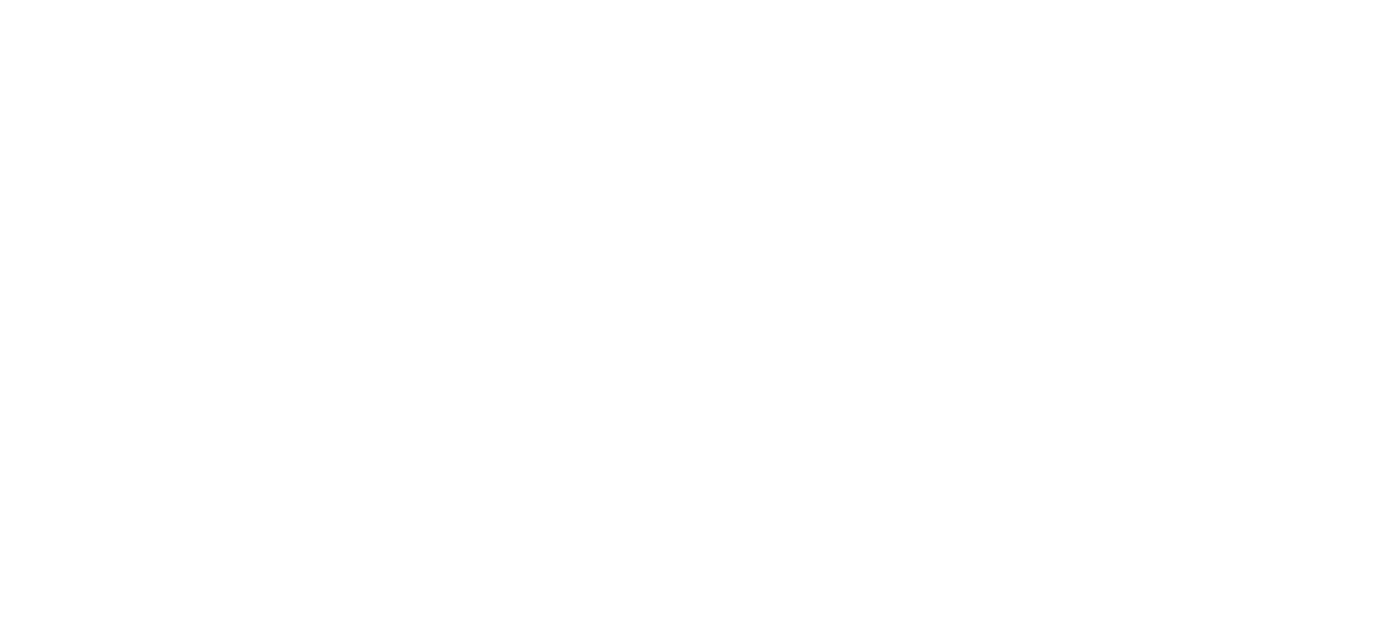 scroll, scrollTop: 74, scrollLeft: 0, axis: vertical 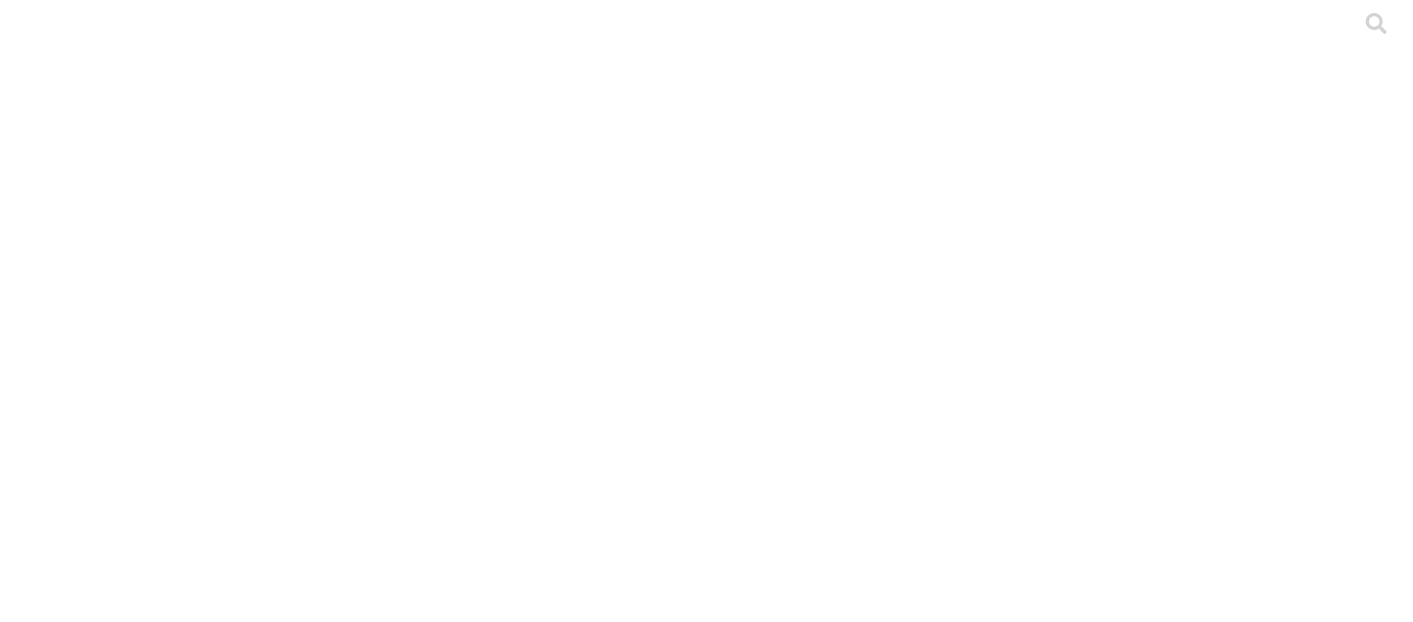 click on ".cls-1 {
fill: #d6d6d6;
}
CRIA" at bounding box center (706, 4463) 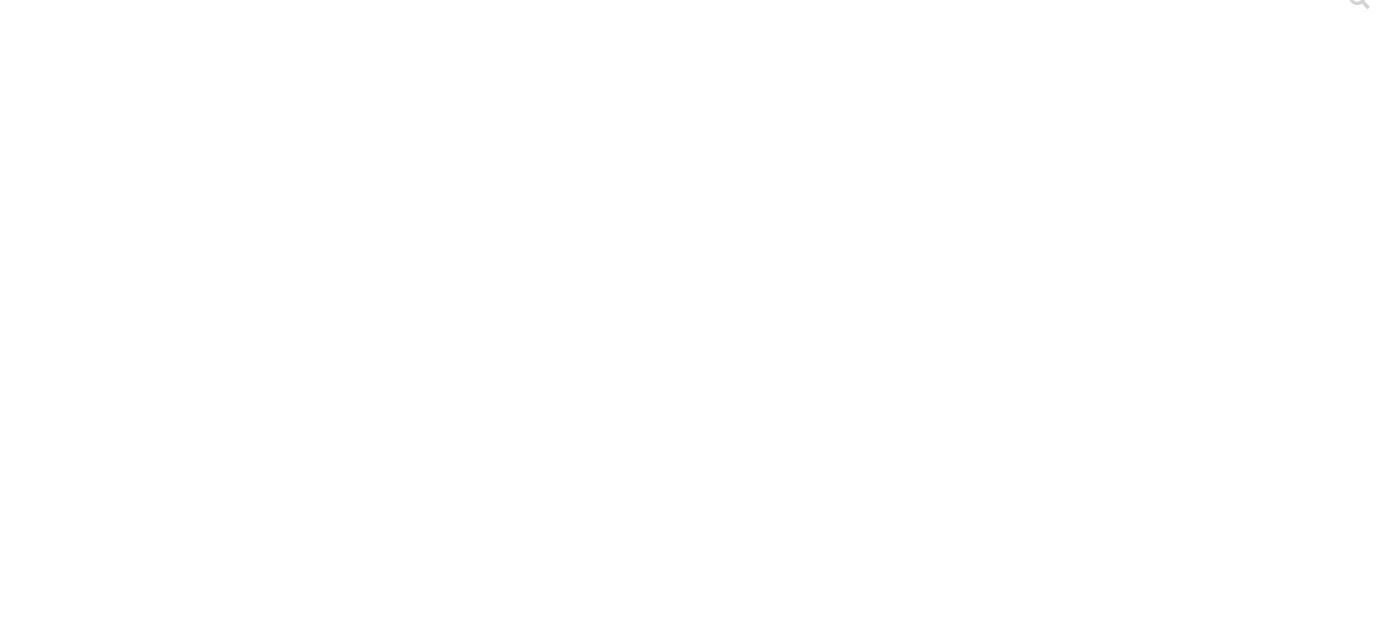 scroll, scrollTop: 0, scrollLeft: 0, axis: both 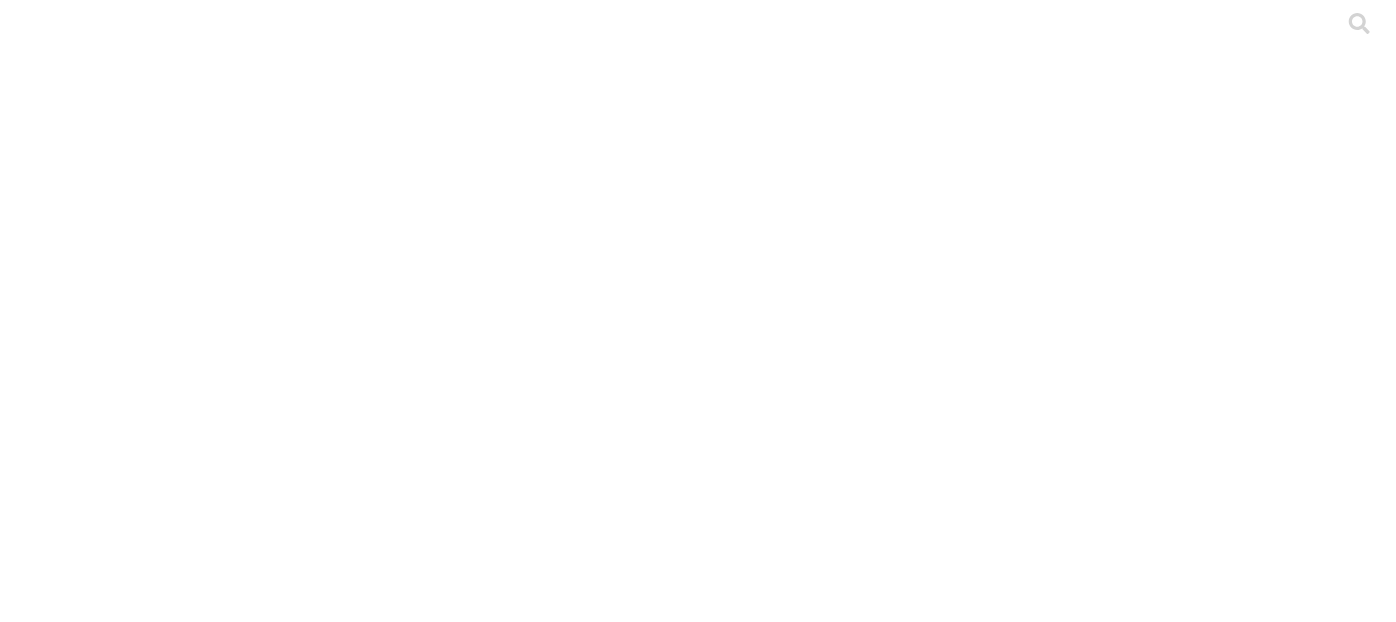 click on "Cargar" at bounding box center (174, 2212) 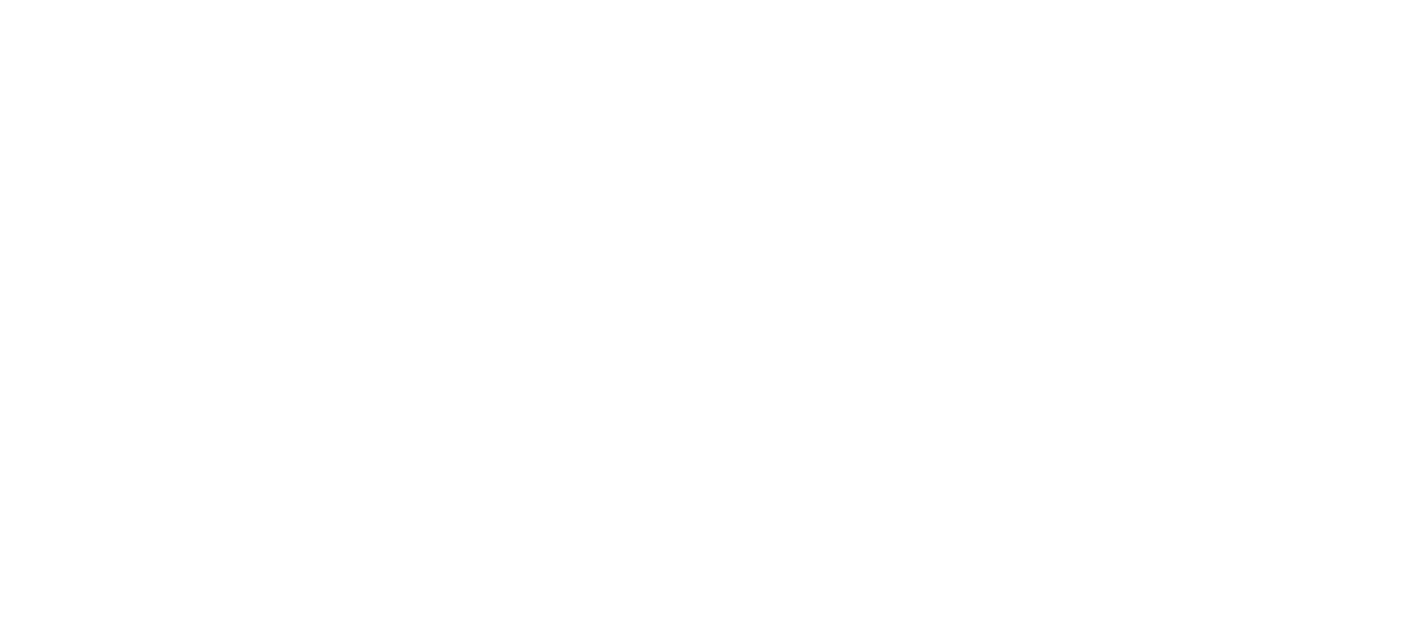 click at bounding box center [96, 2403] 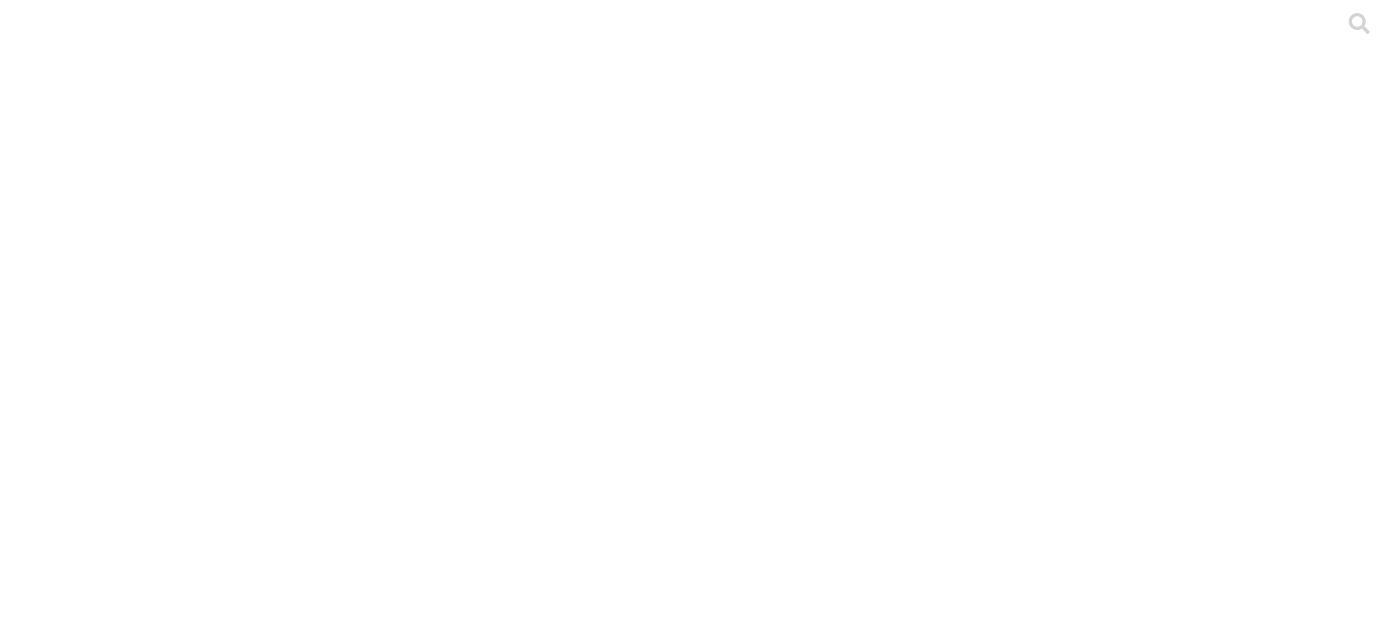 click on "AGROINDUSTRIAL DJJ" at bounding box center [251, 2239] 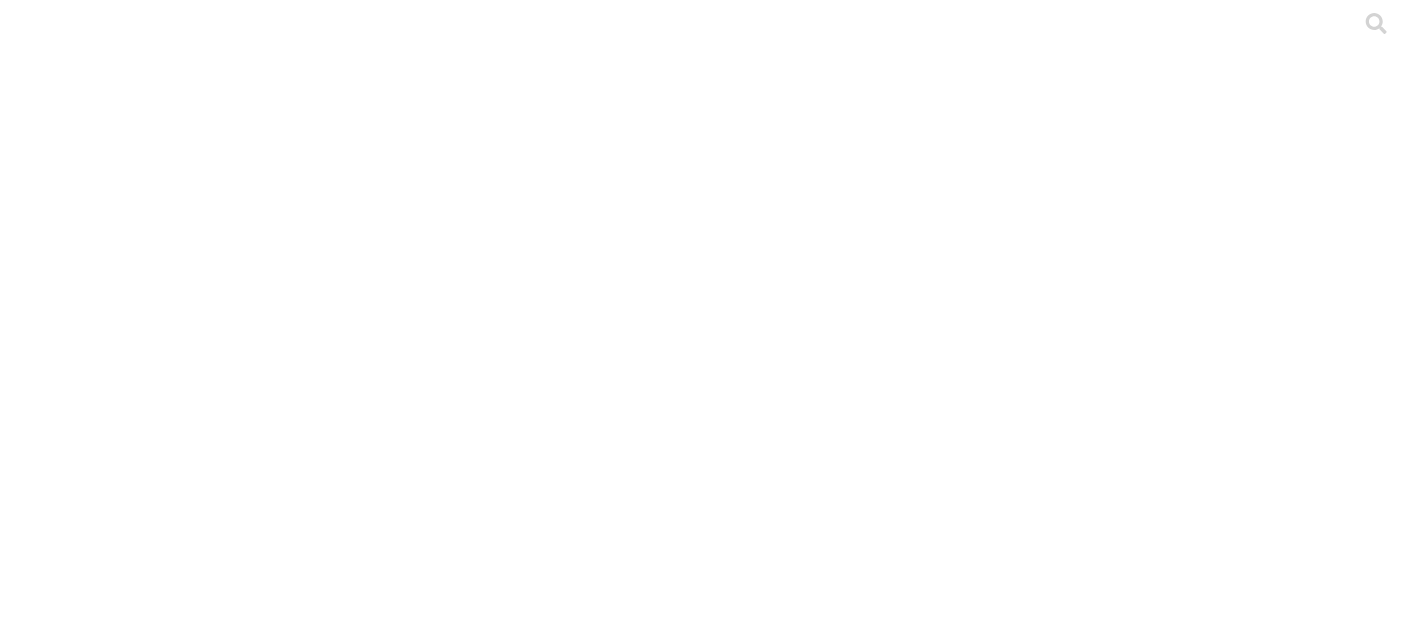 click on "CIENAGA" at bounding box center [131, 2253] 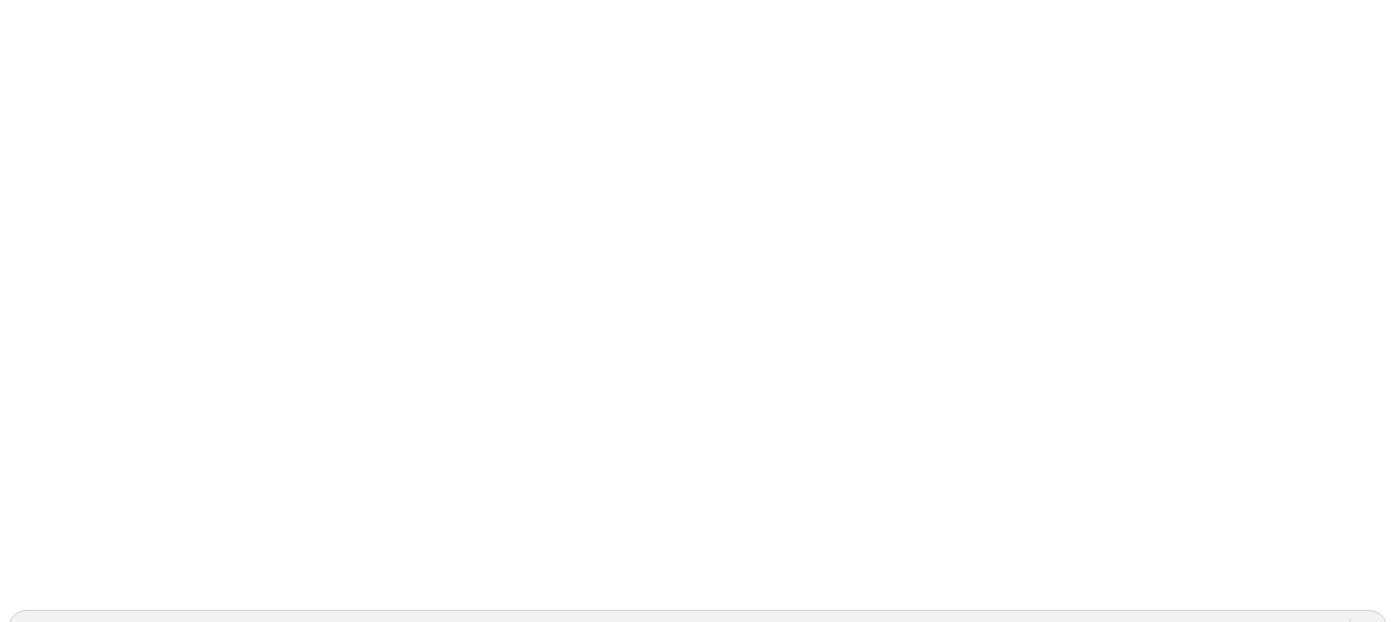 scroll, scrollTop: 222, scrollLeft: 0, axis: vertical 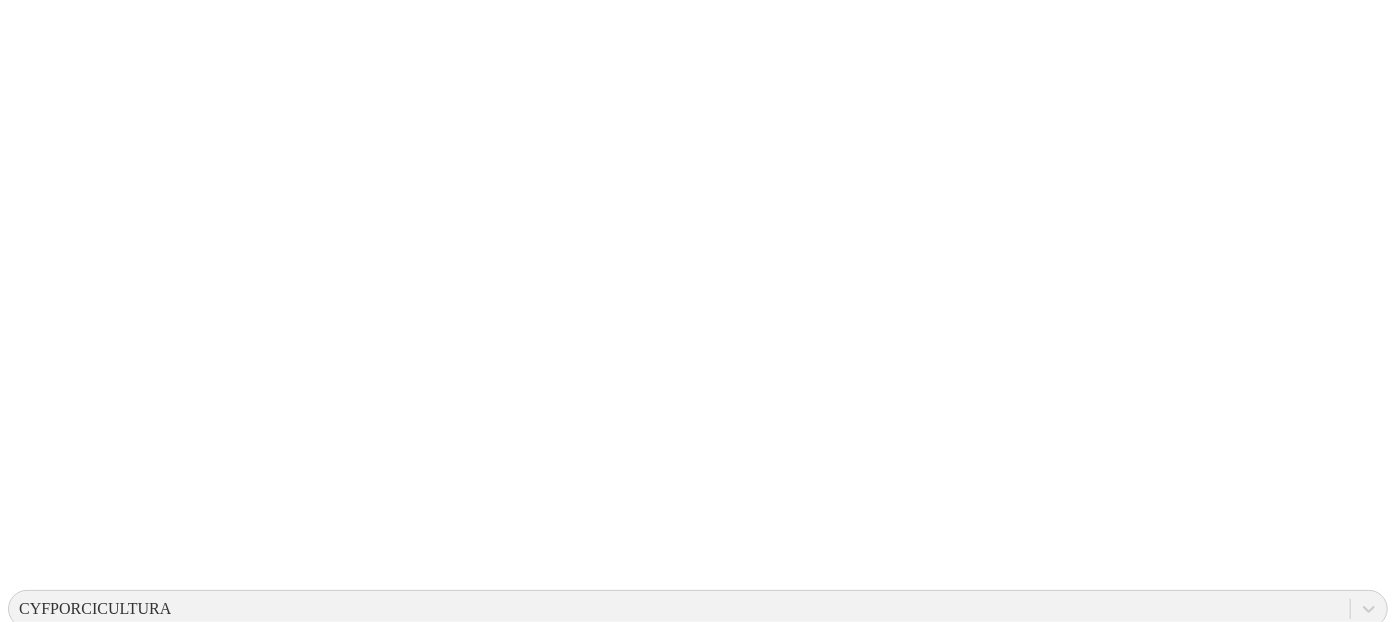 click on ".cls-1 {
fill: #d6d6d6;
}
[PERSON]" at bounding box center [698, 12614] 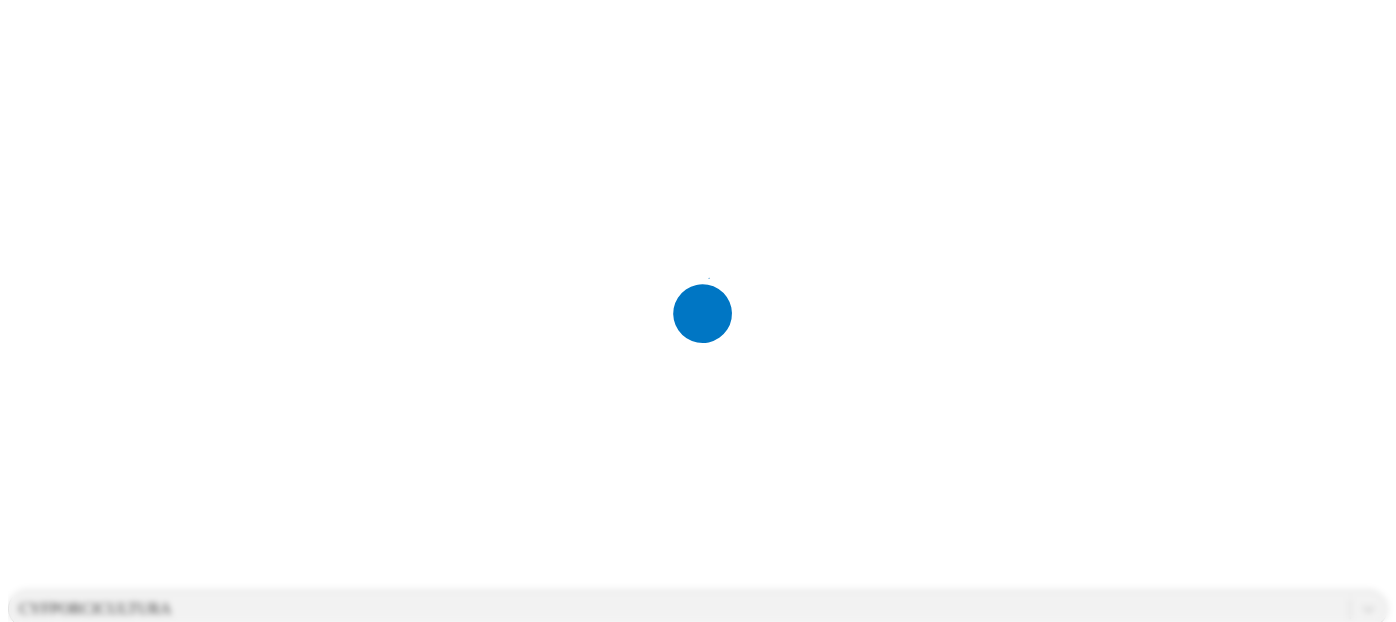scroll, scrollTop: 0, scrollLeft: 0, axis: both 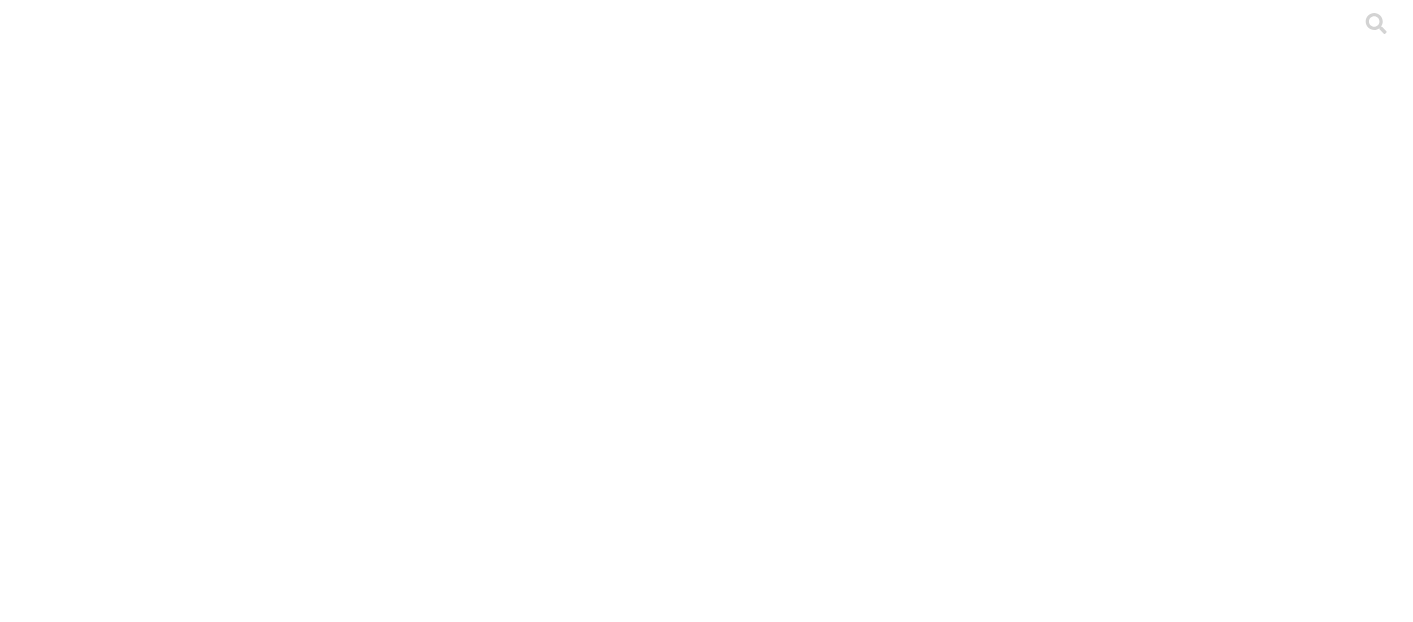 click on ".cls-1 {
fill: #d6d6d6;
}
CRIA" at bounding box center (706, 3044) 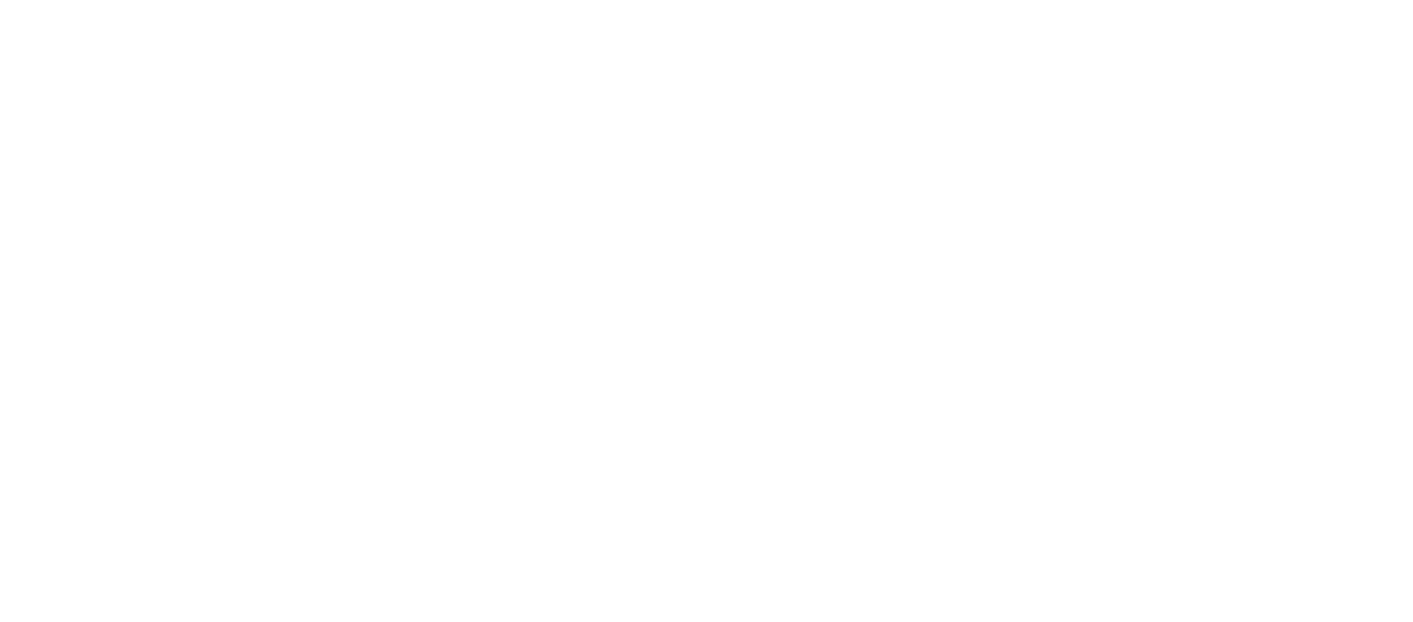click at bounding box center [96, 2403] 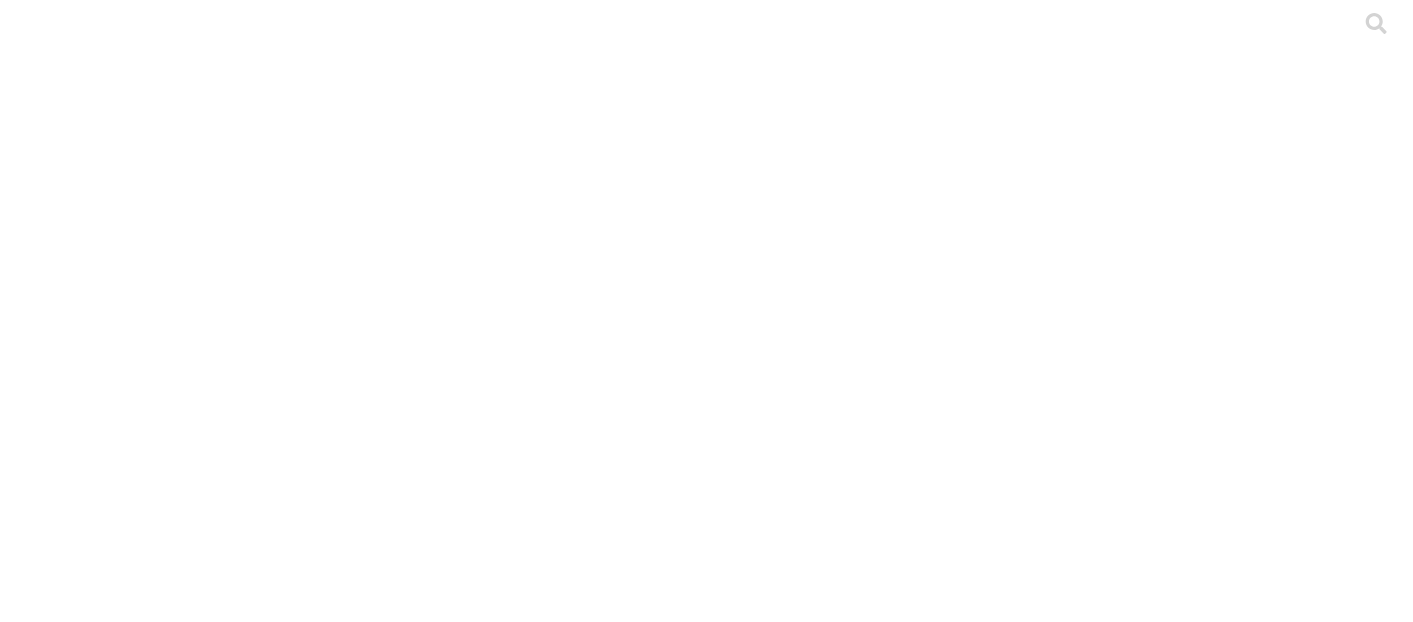 click on "CIENAGA" at bounding box center [131, 2253] 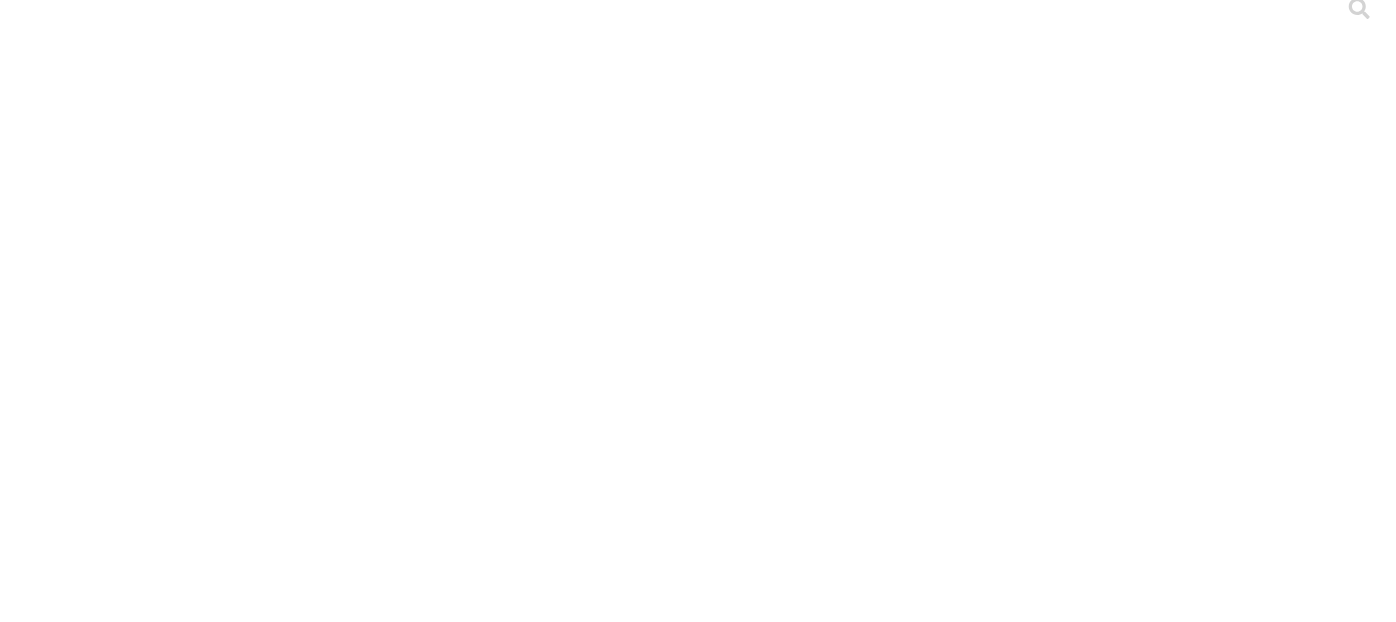 scroll, scrollTop: 111, scrollLeft: 0, axis: vertical 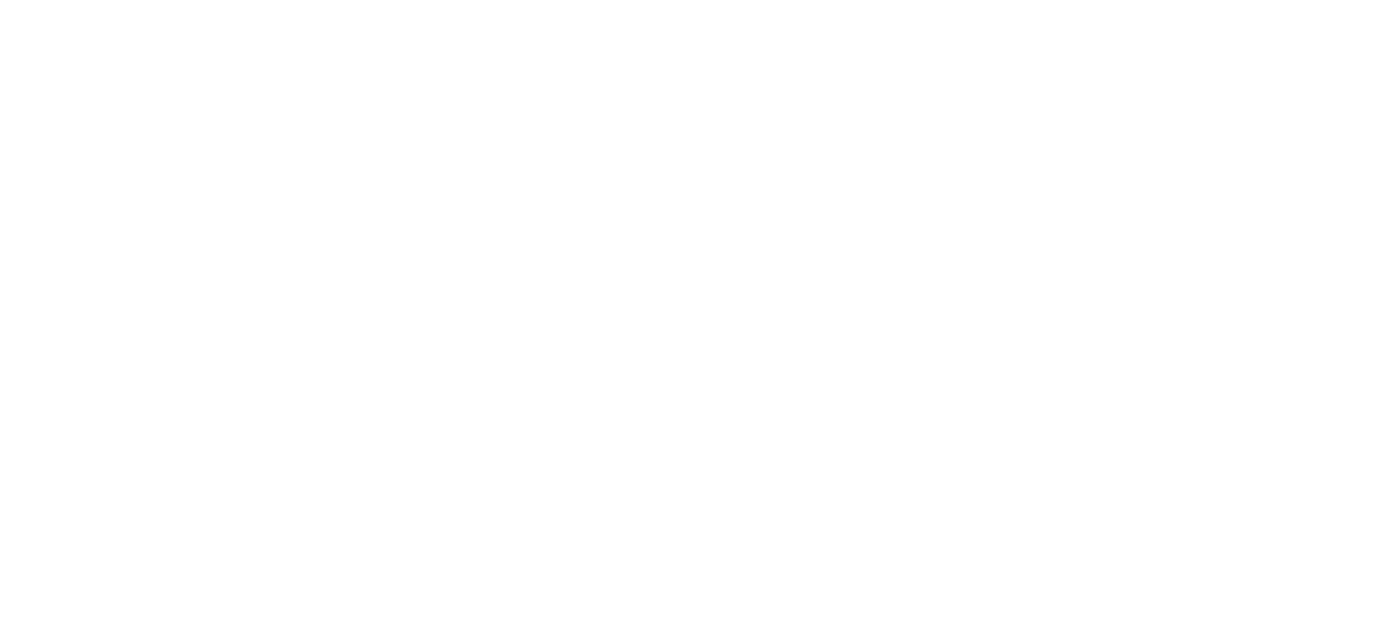 click on ".cls-1 {
fill: #d6d6d6;
}
AGROPECUARIA OQM" at bounding box center [698, 5715] 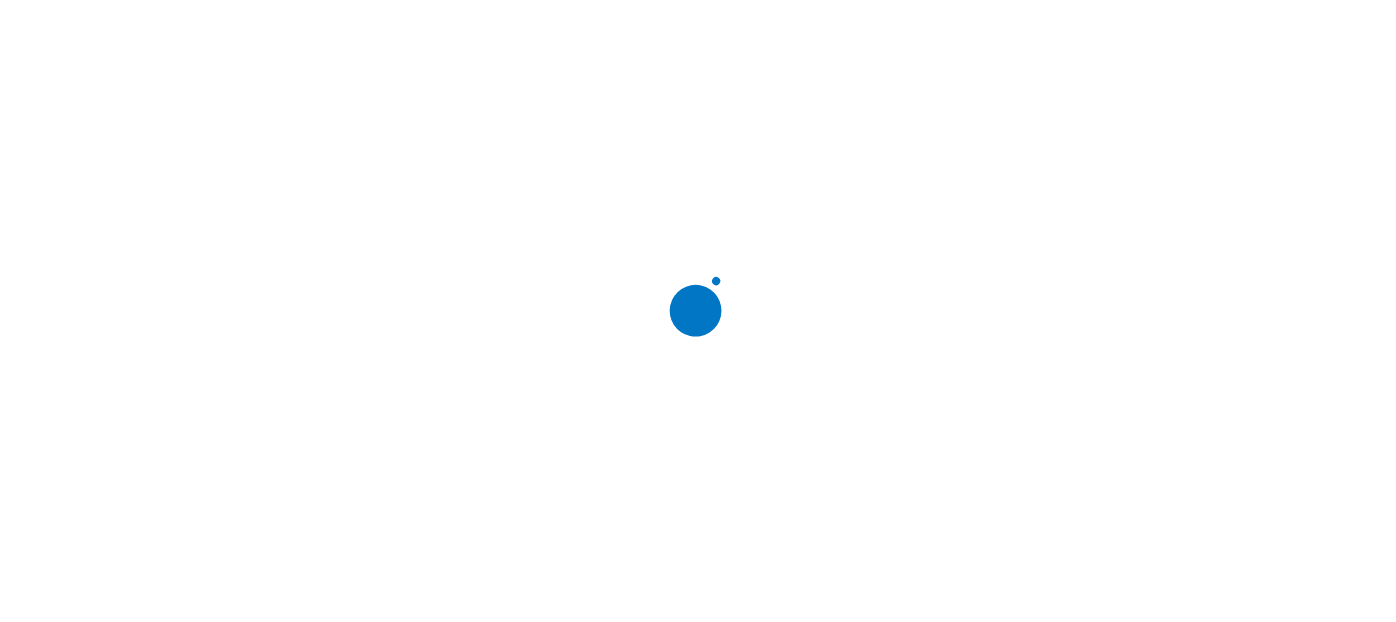 scroll, scrollTop: 0, scrollLeft: 0, axis: both 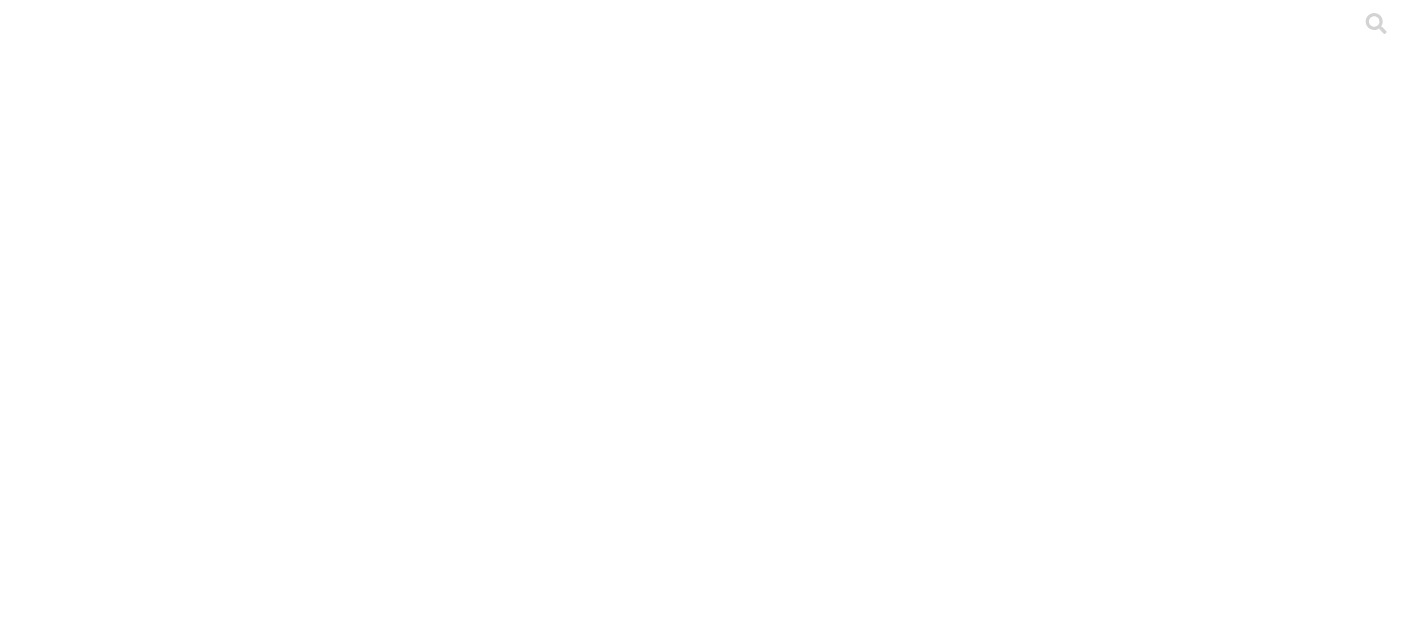 click on ".cls-1 {
fill: #d6d6d6;
}
CRIA" at bounding box center (706, 4463) 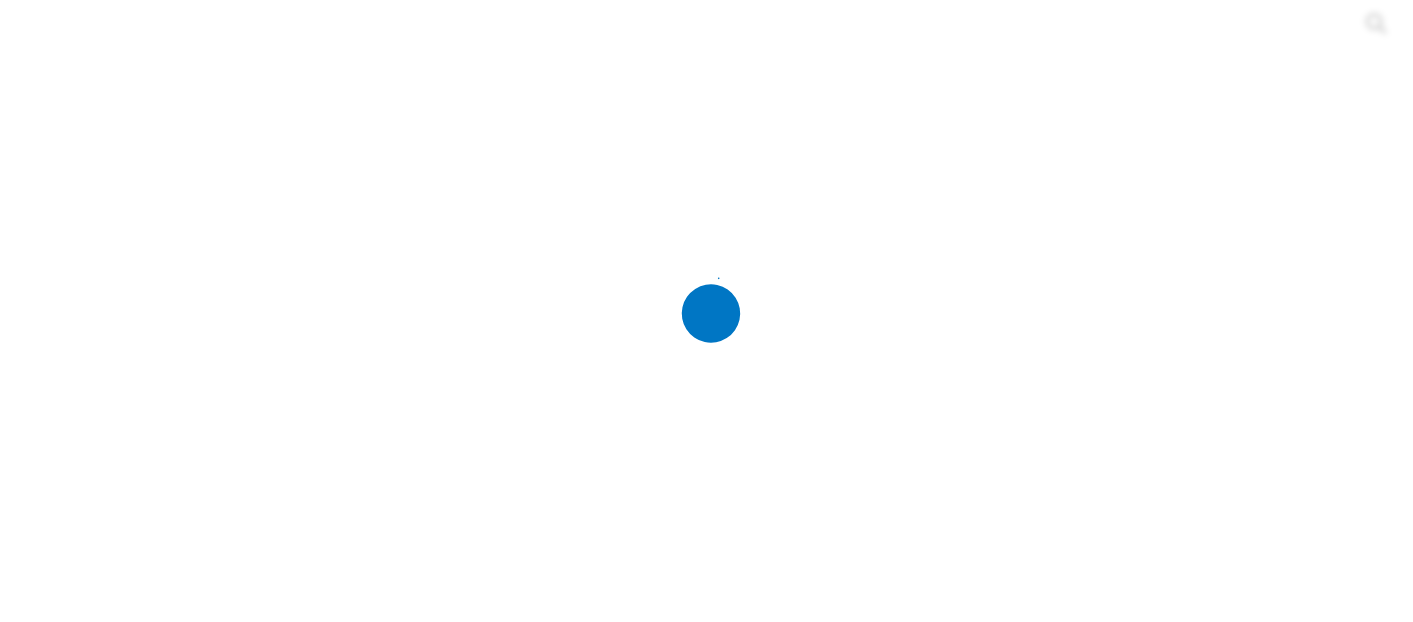 click at bounding box center (714, 311) 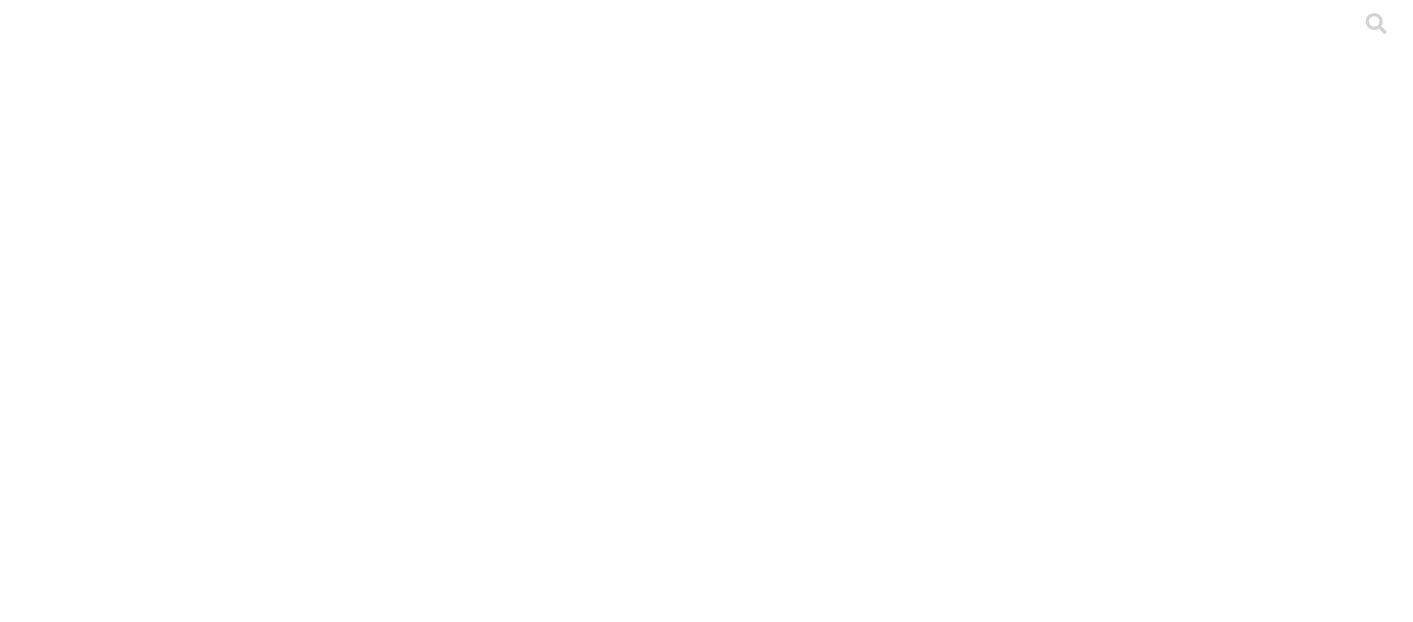 click on "AGROPECUARIA OQM" at bounding box center (250, 2253) 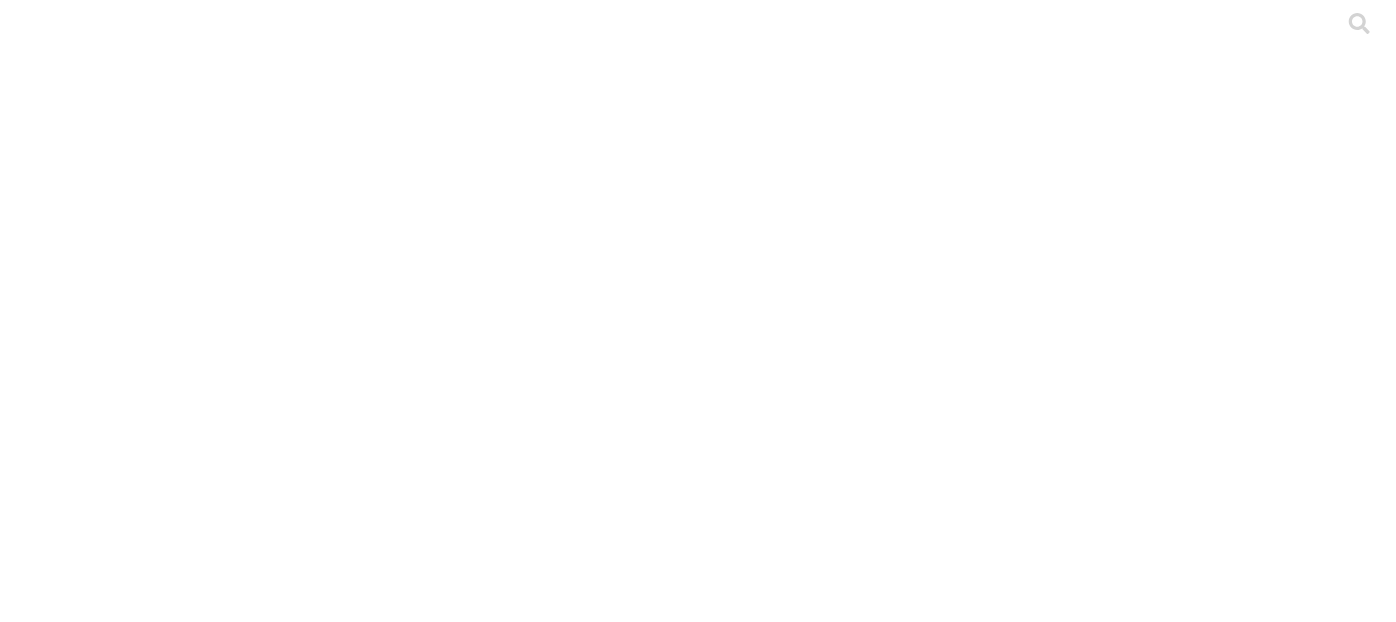 click on ".cls-1 {
fill: #d6d6d6;
}
ARGUTY" at bounding box center [698, 8630] 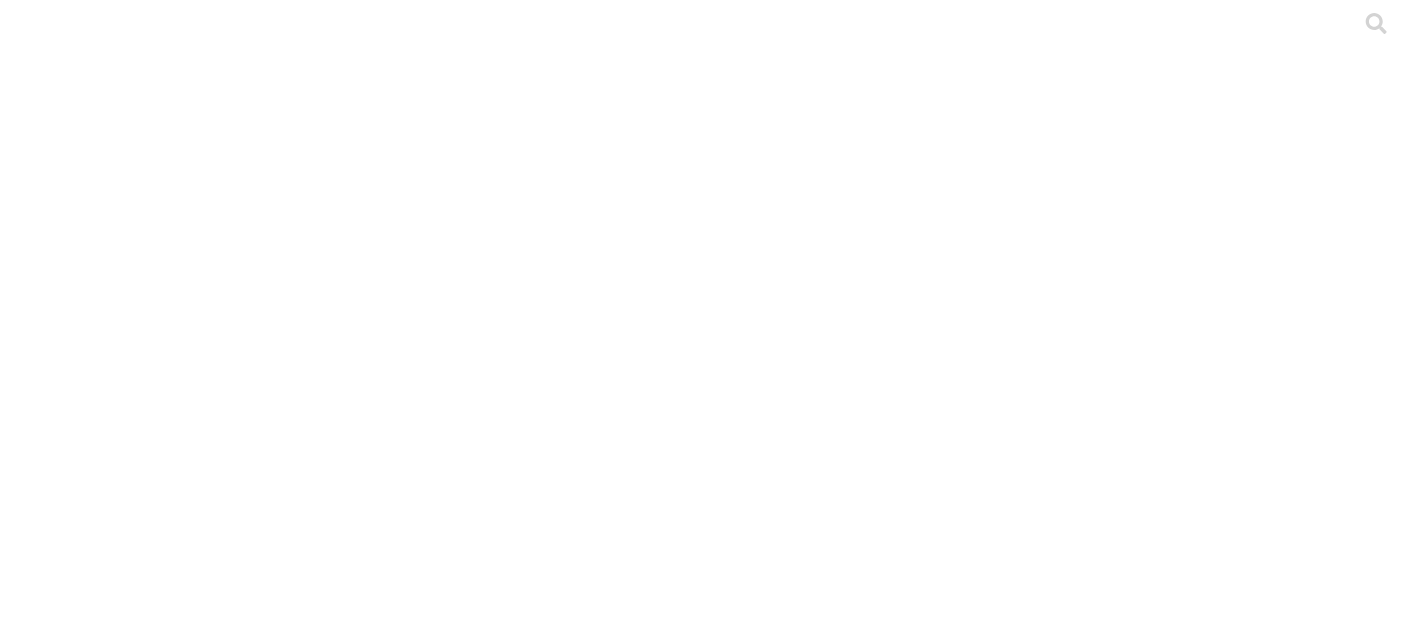 click on ".cls-1 {
fill: #d6d6d6;
}
CEBA" at bounding box center (706, 3044) 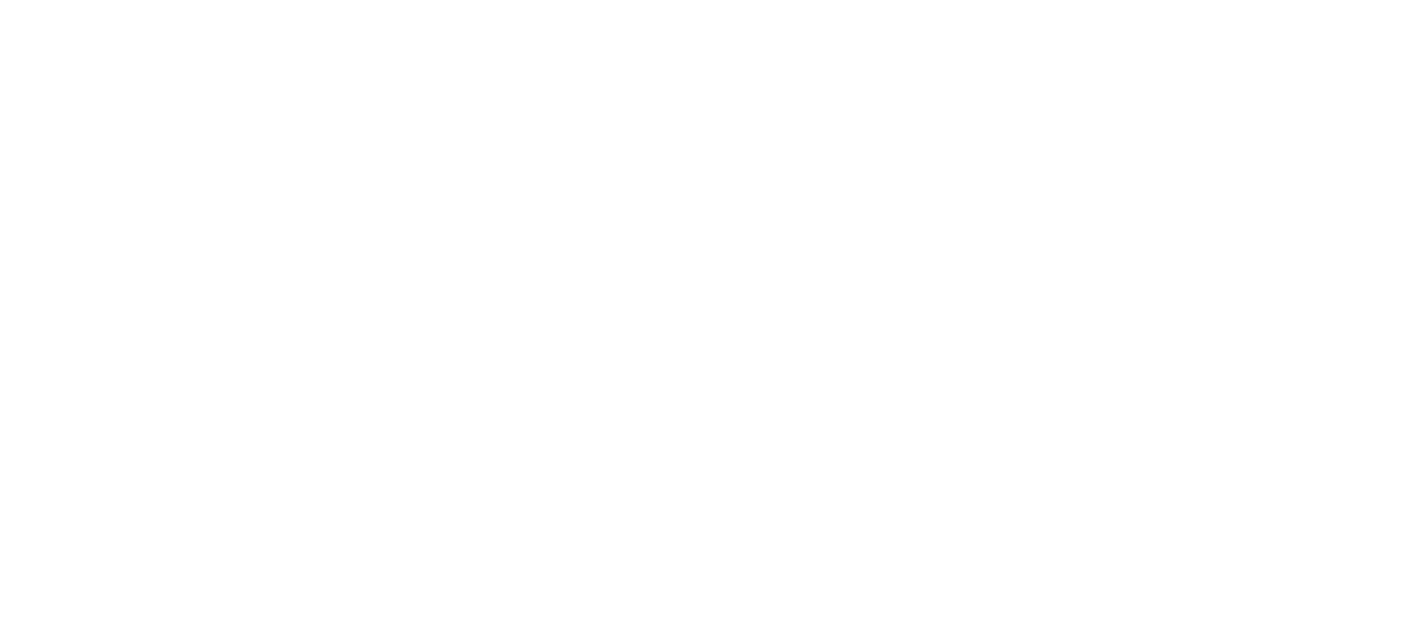 click at bounding box center (96, 2403) 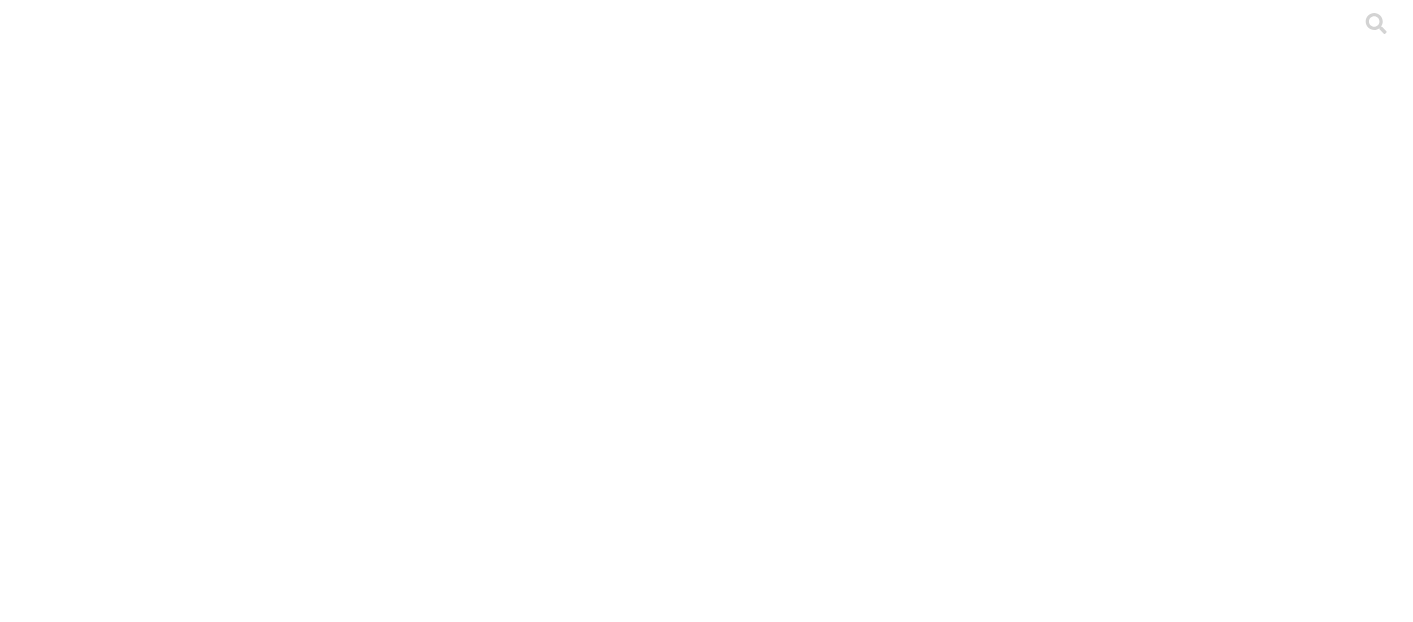 click on "CIENAGA" at bounding box center (131, 2253) 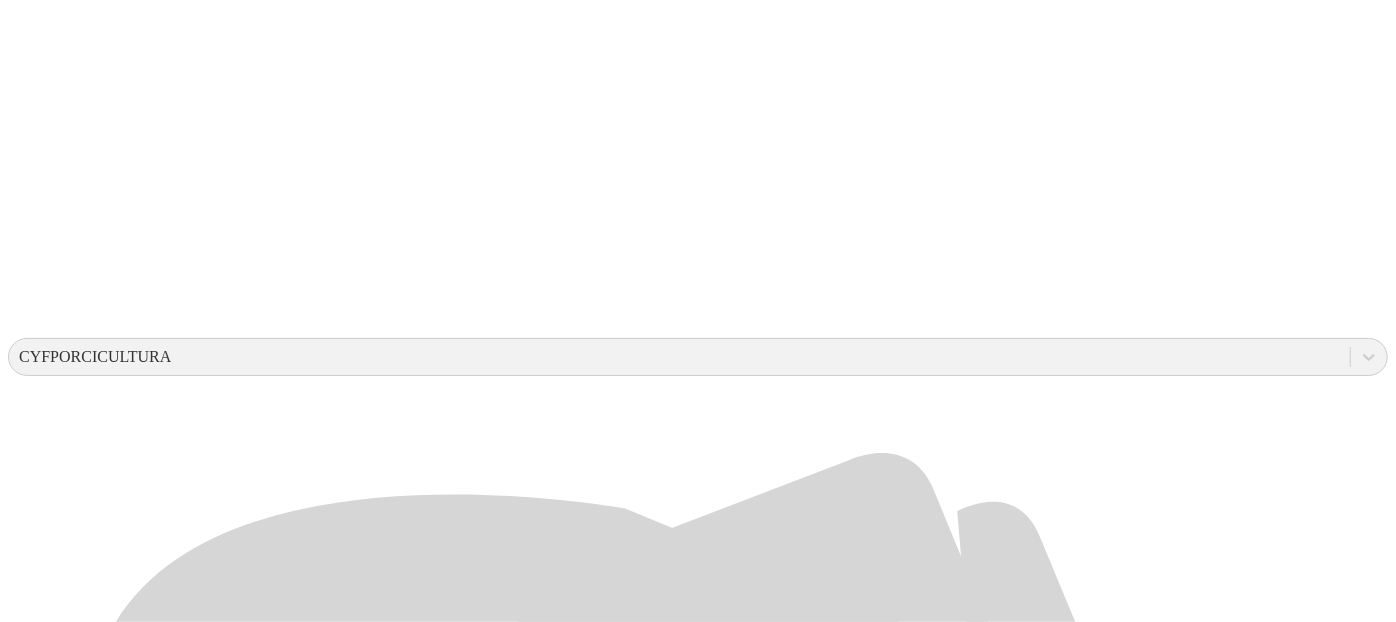 scroll, scrollTop: 555, scrollLeft: 0, axis: vertical 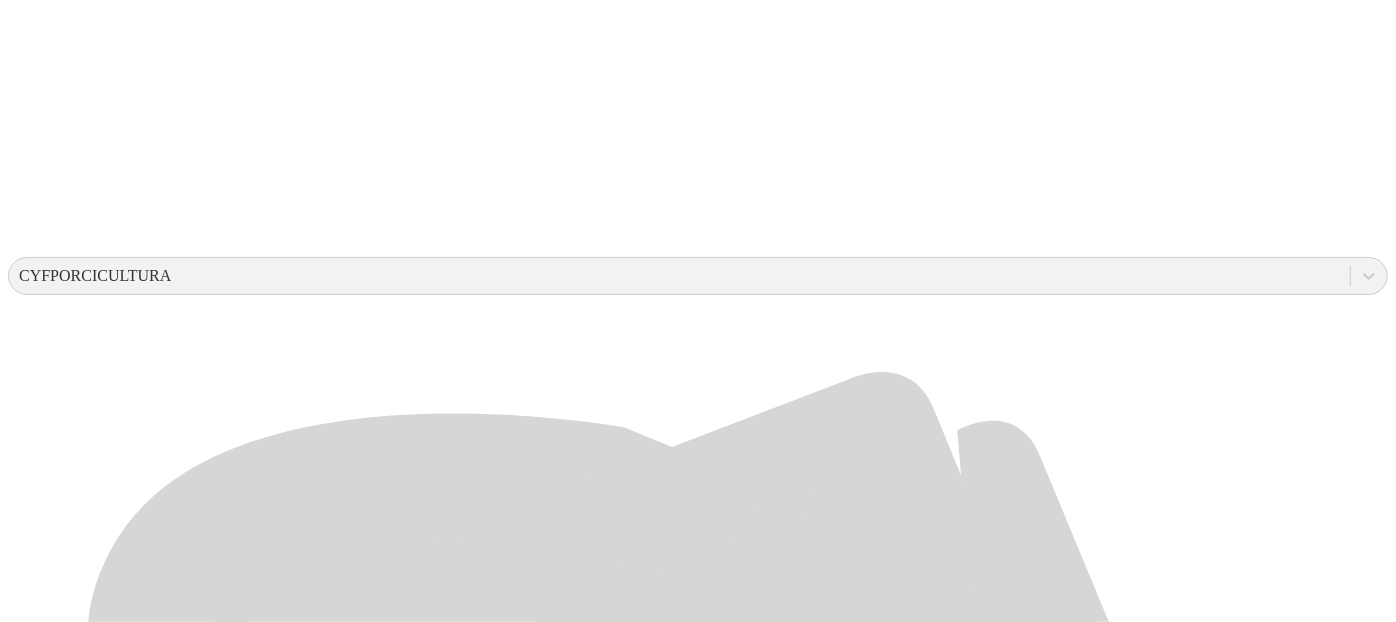 click on ".cls-1 {
fill: #d6d6d6;
}
PCC ENERGY" at bounding box center [698, 22095] 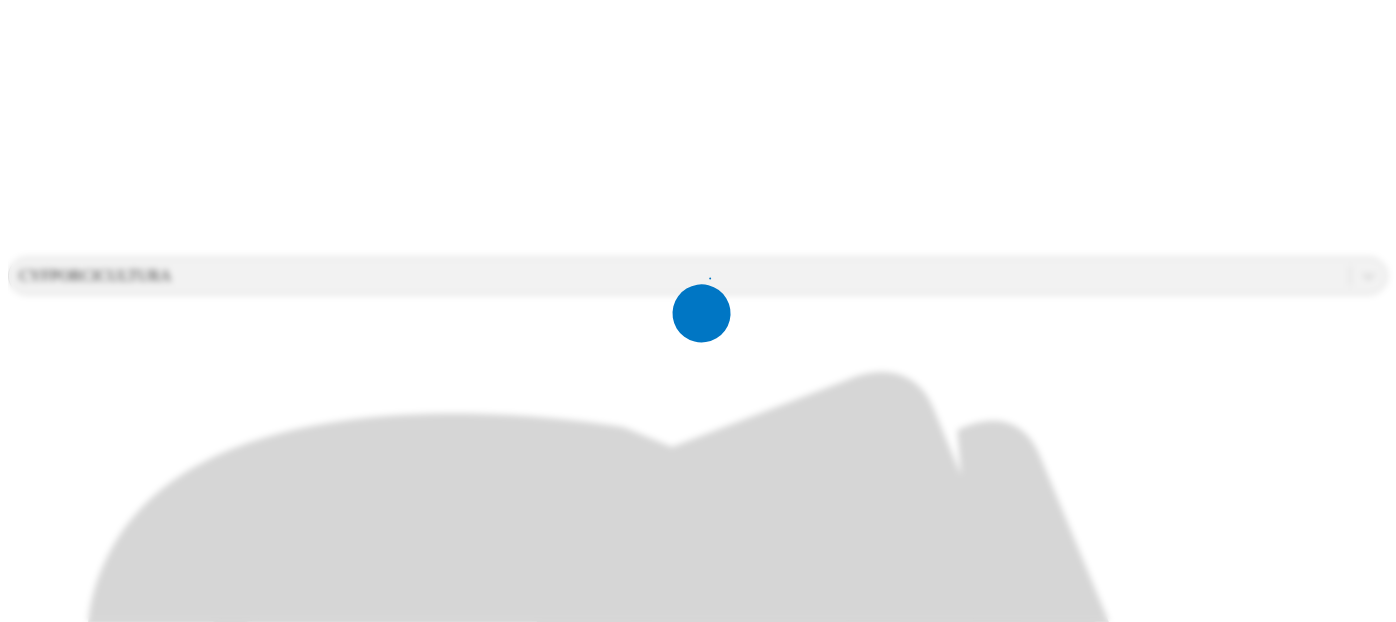 scroll, scrollTop: 0, scrollLeft: 0, axis: both 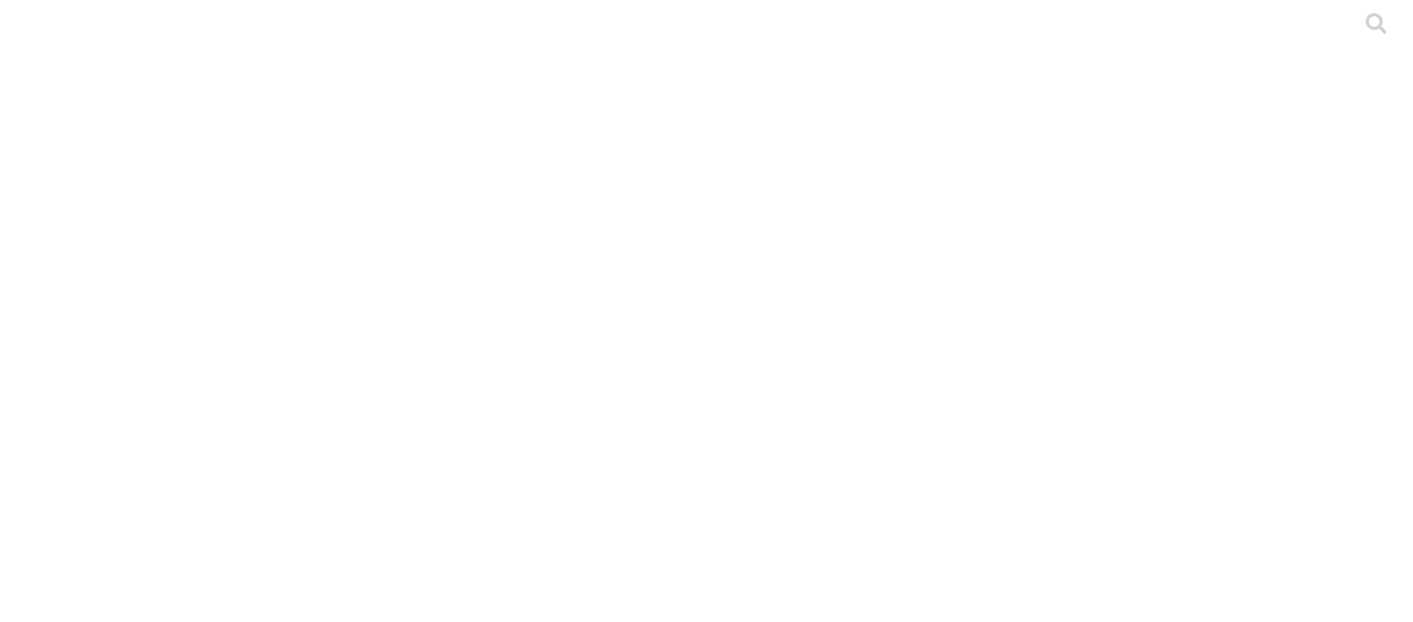 click on "CIENAGA" at bounding box center (131, 2253) 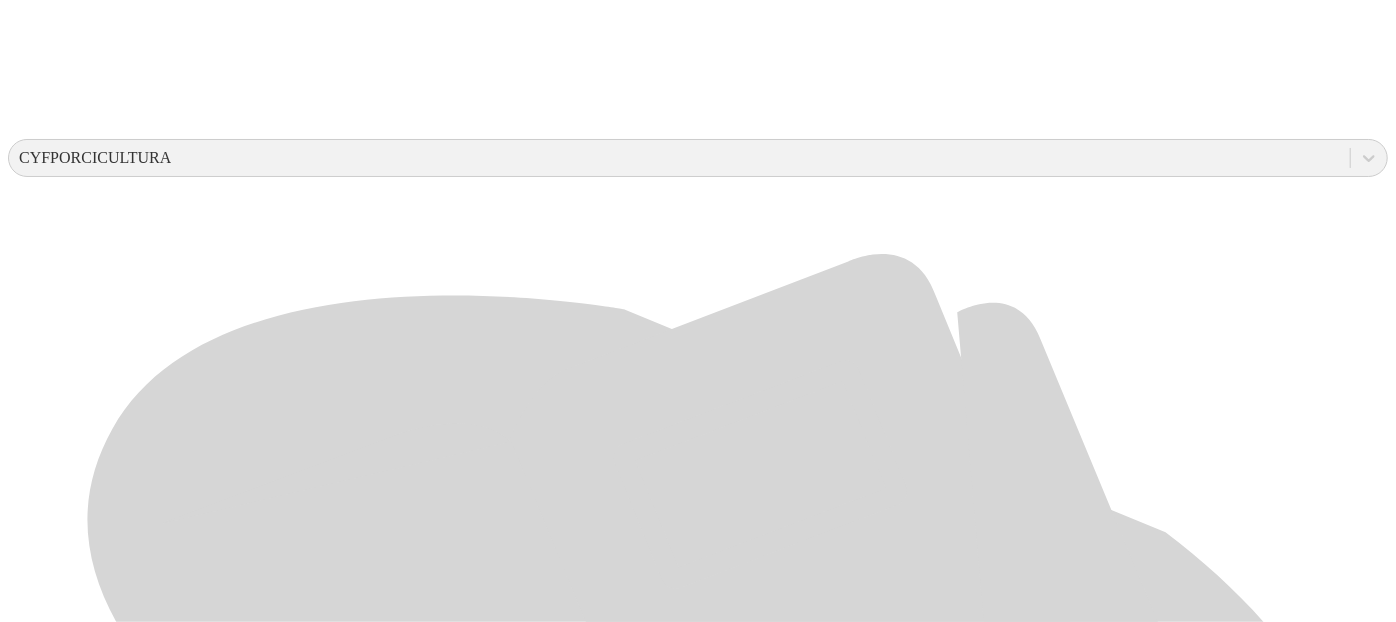 scroll, scrollTop: 676, scrollLeft: 0, axis: vertical 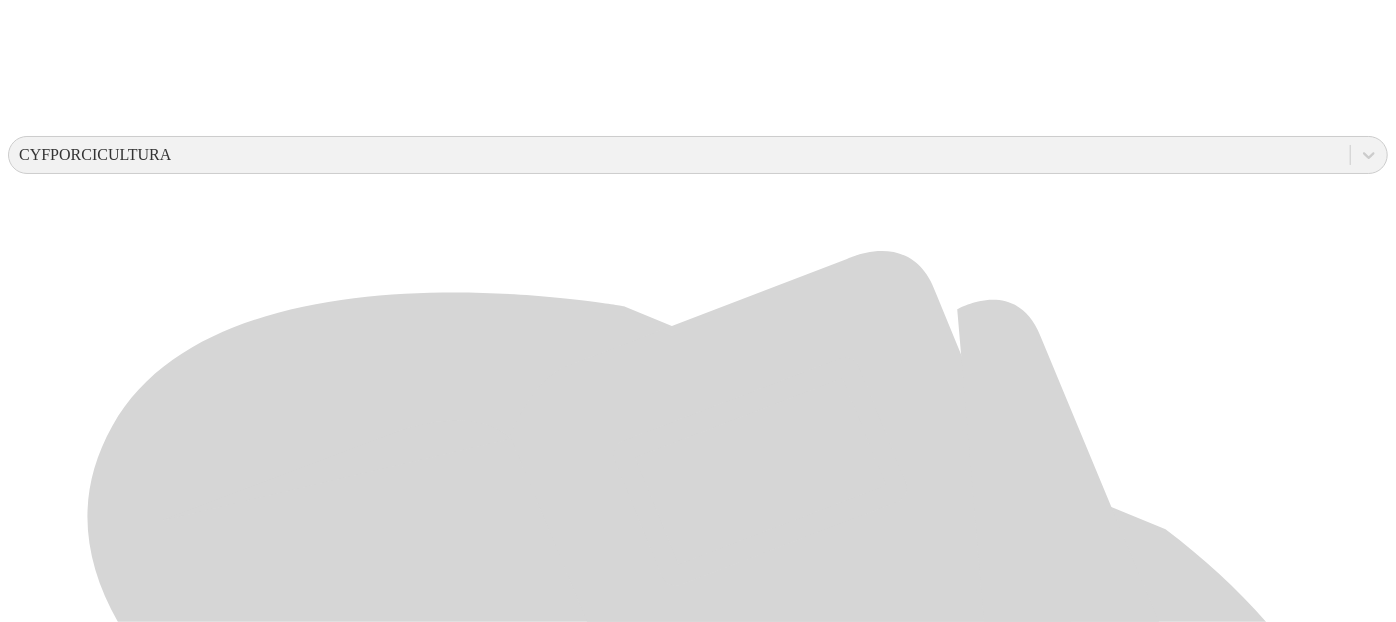 drag, startPoint x: 401, startPoint y: 459, endPoint x: 315, endPoint y: 218, distance: 255.88474 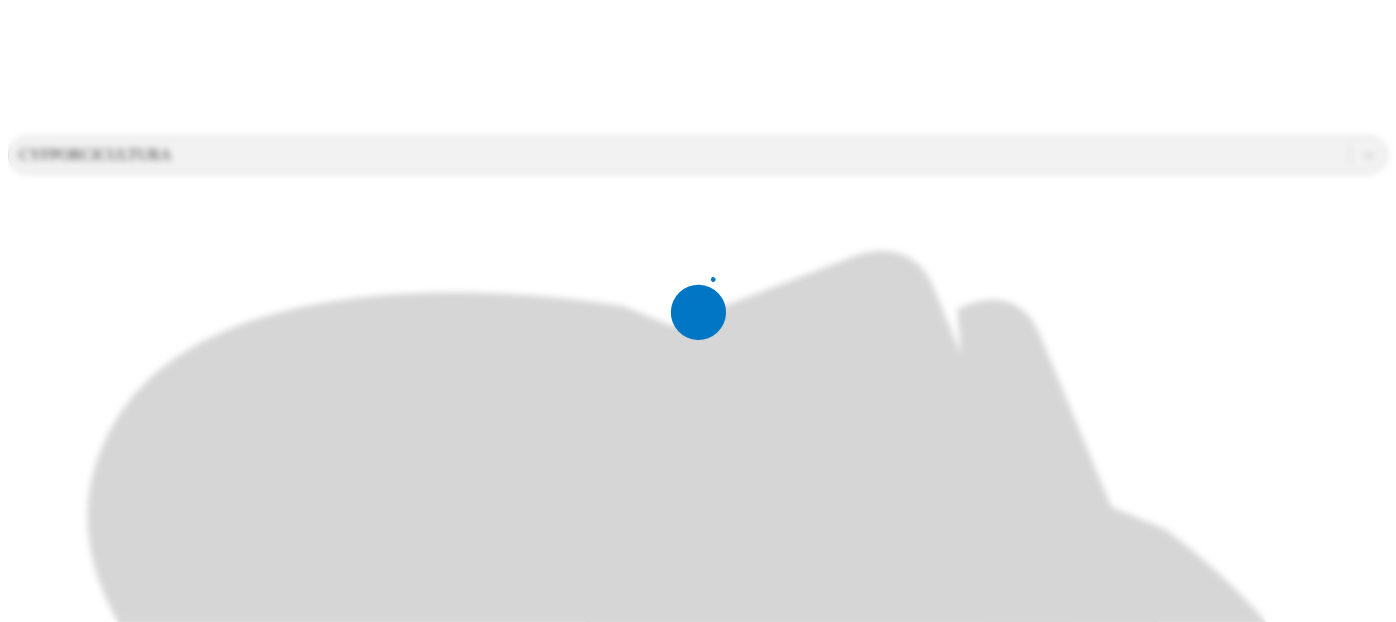 scroll, scrollTop: 0, scrollLeft: 0, axis: both 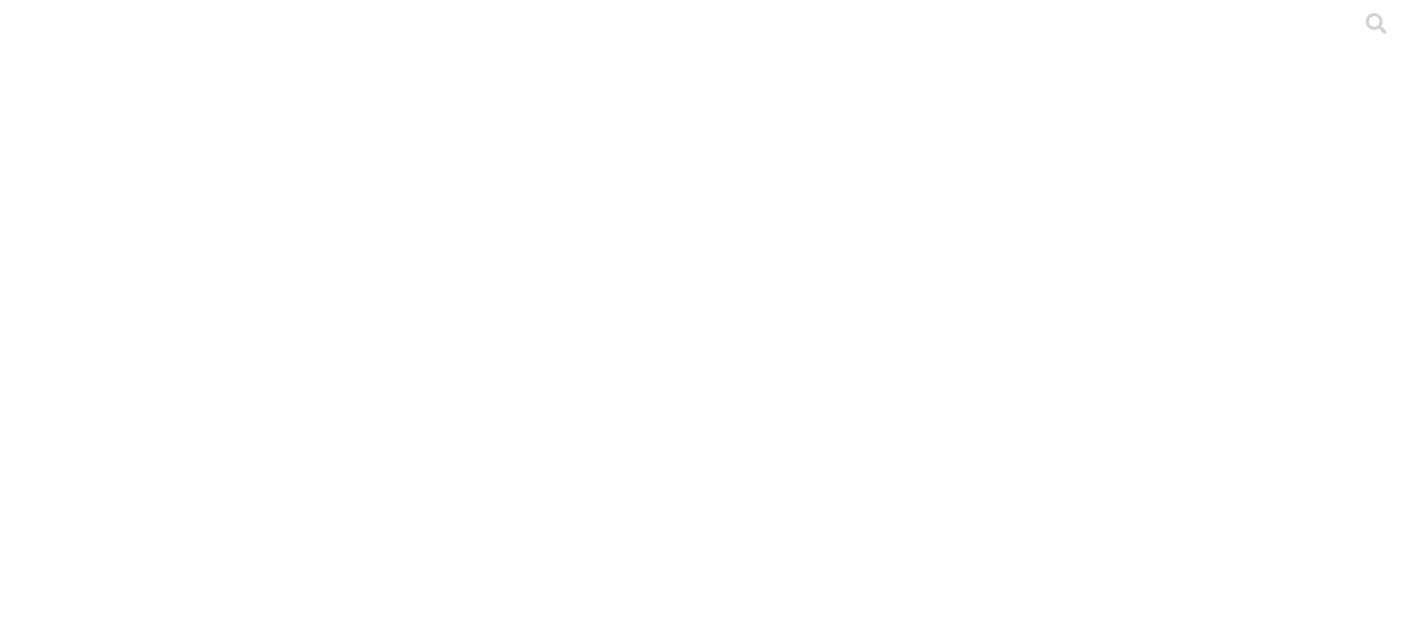 click on ".cls-1 {
fill: #d6d6d6;
}
CEBA" at bounding box center (706, 3044) 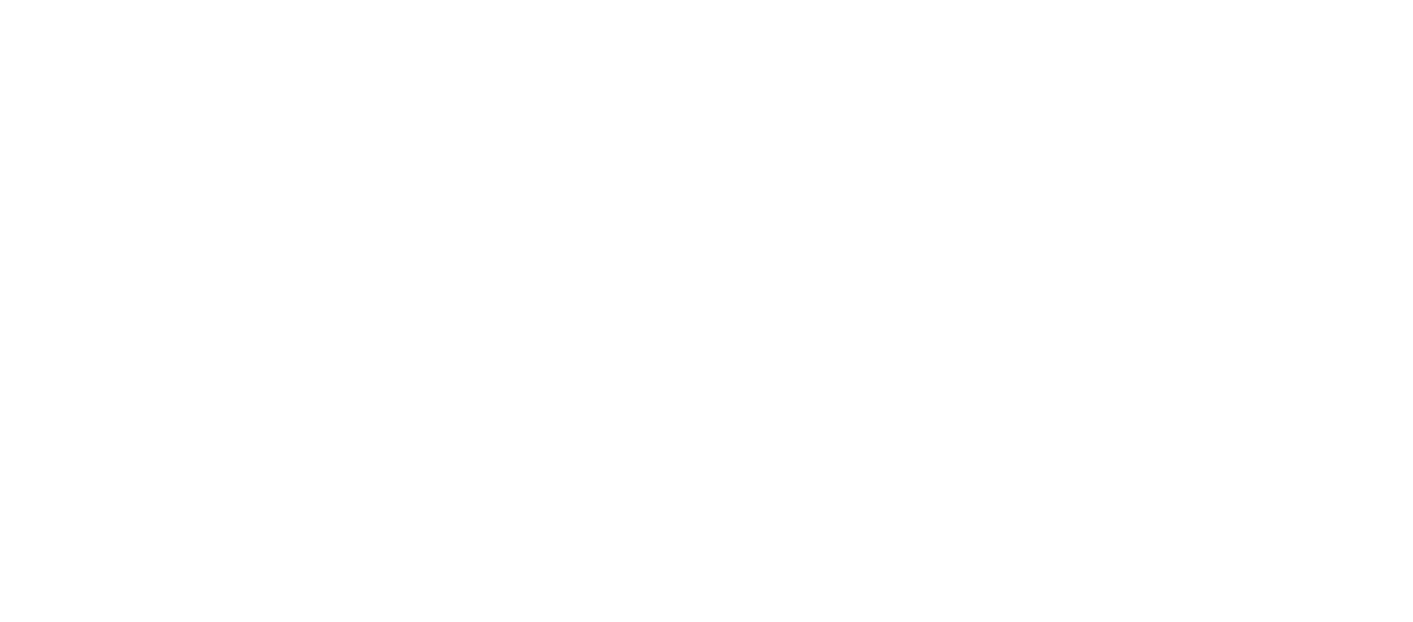 drag, startPoint x: 894, startPoint y: 309, endPoint x: 885, endPoint y: 289, distance: 21.931713 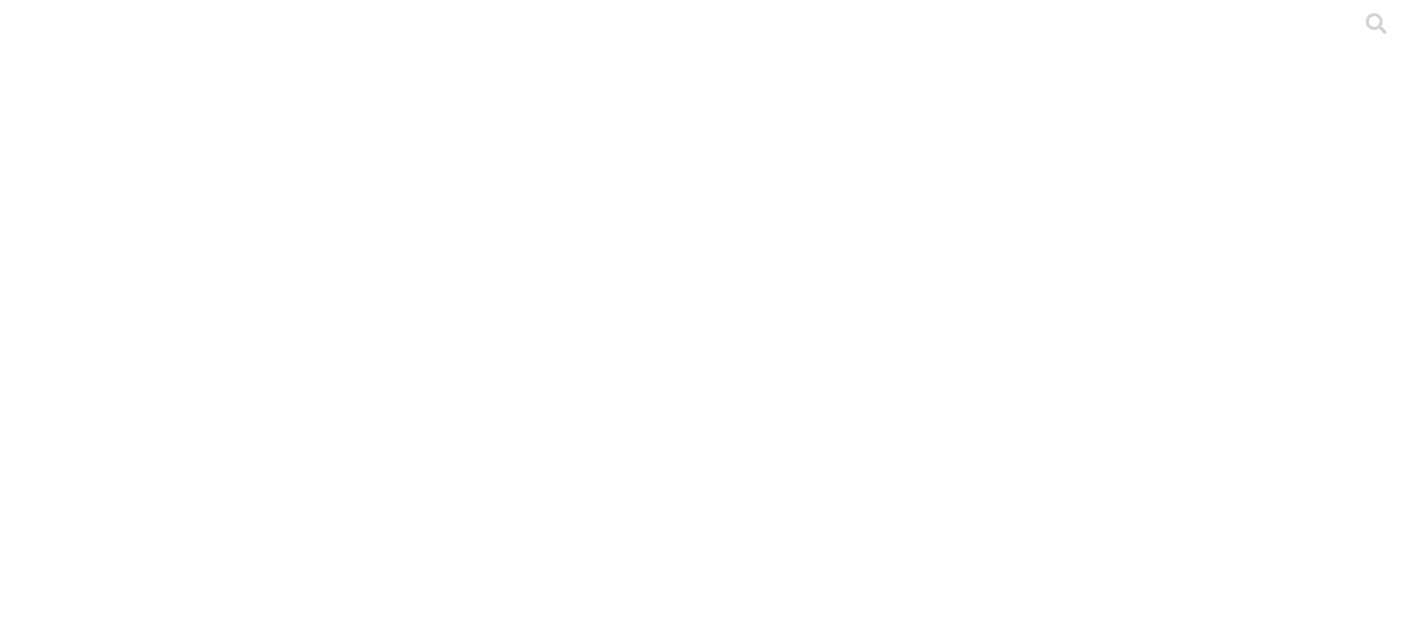 click on "CIENAGA" at bounding box center [131, 2253] 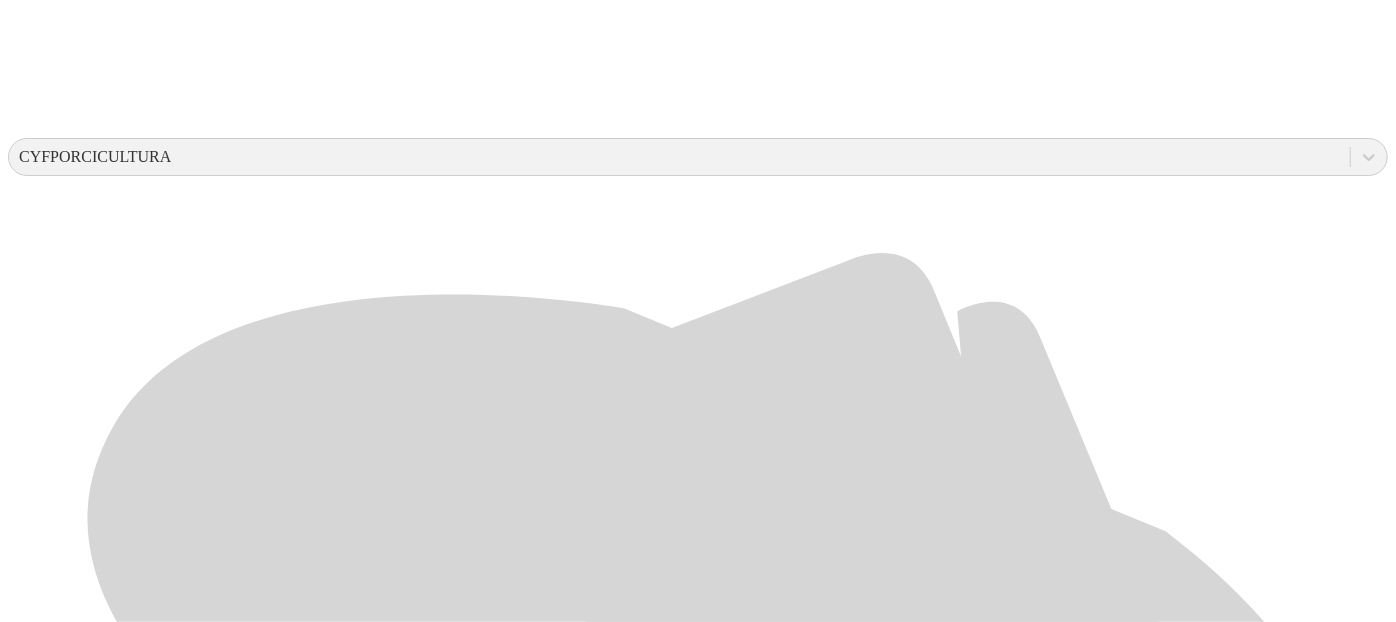 scroll, scrollTop: 676, scrollLeft: 0, axis: vertical 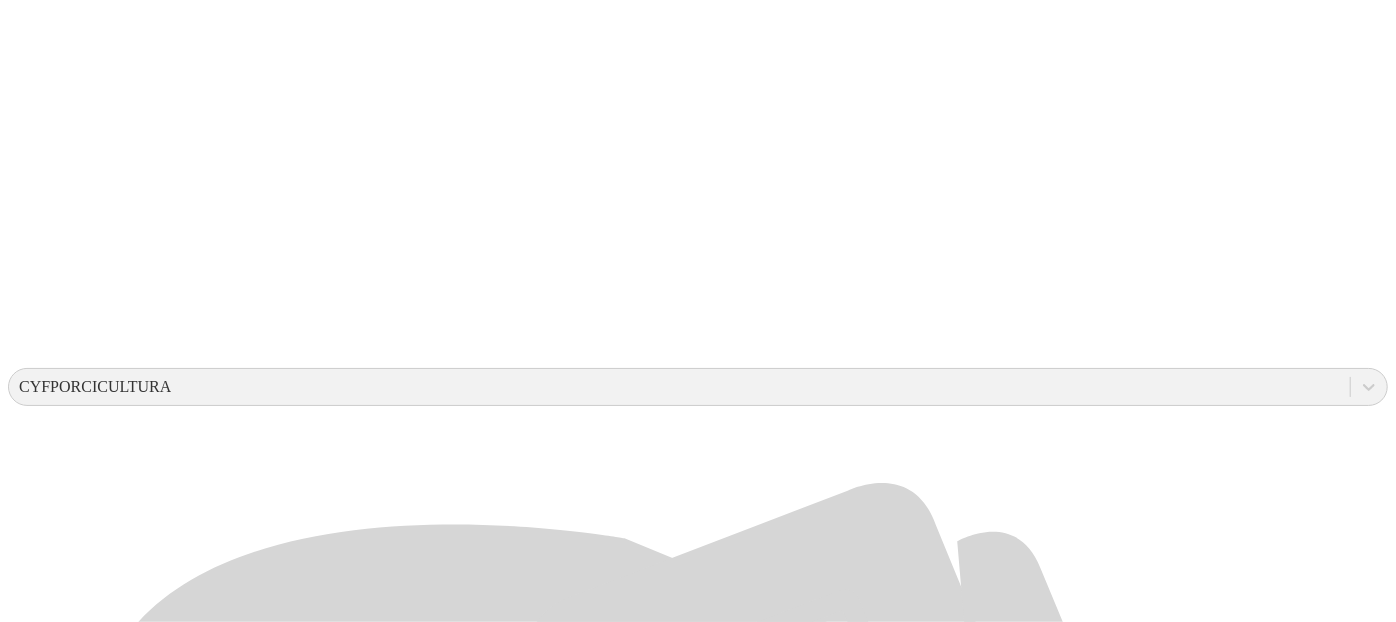 click on ".cls-1 {
fill: #d6d6d6;
}
PCC ENERGY" at bounding box center [698, 22206] 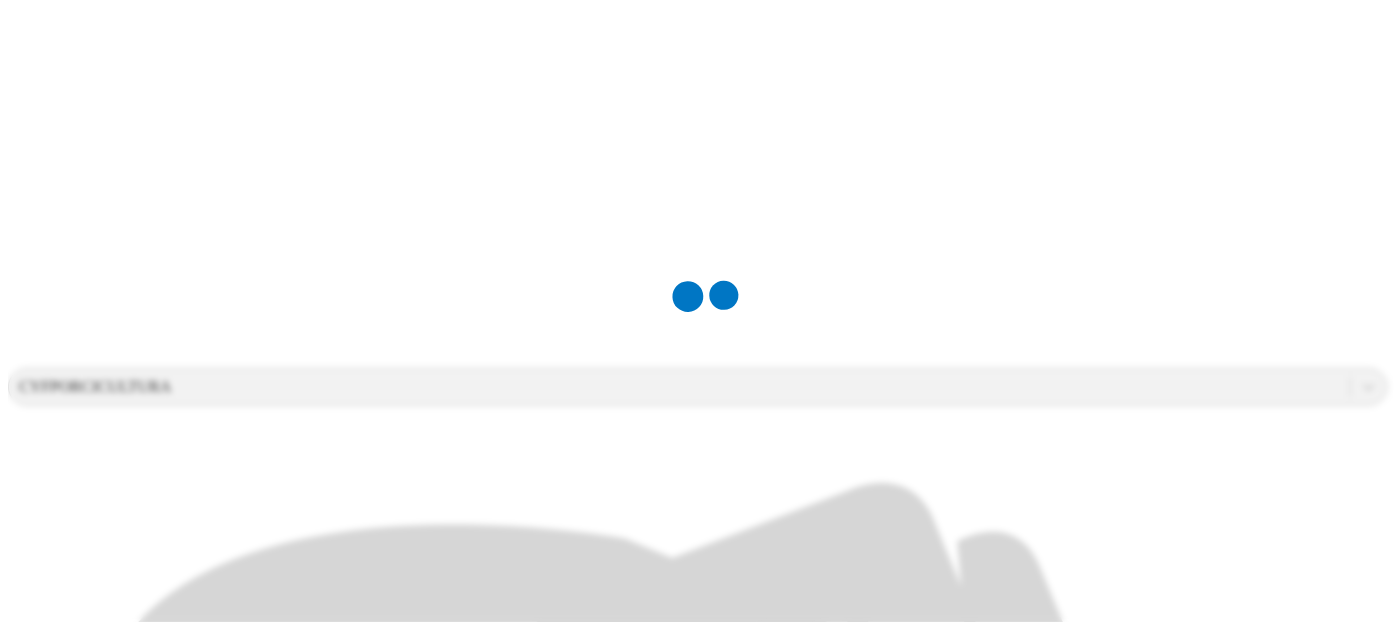 click at bounding box center [706, 311] 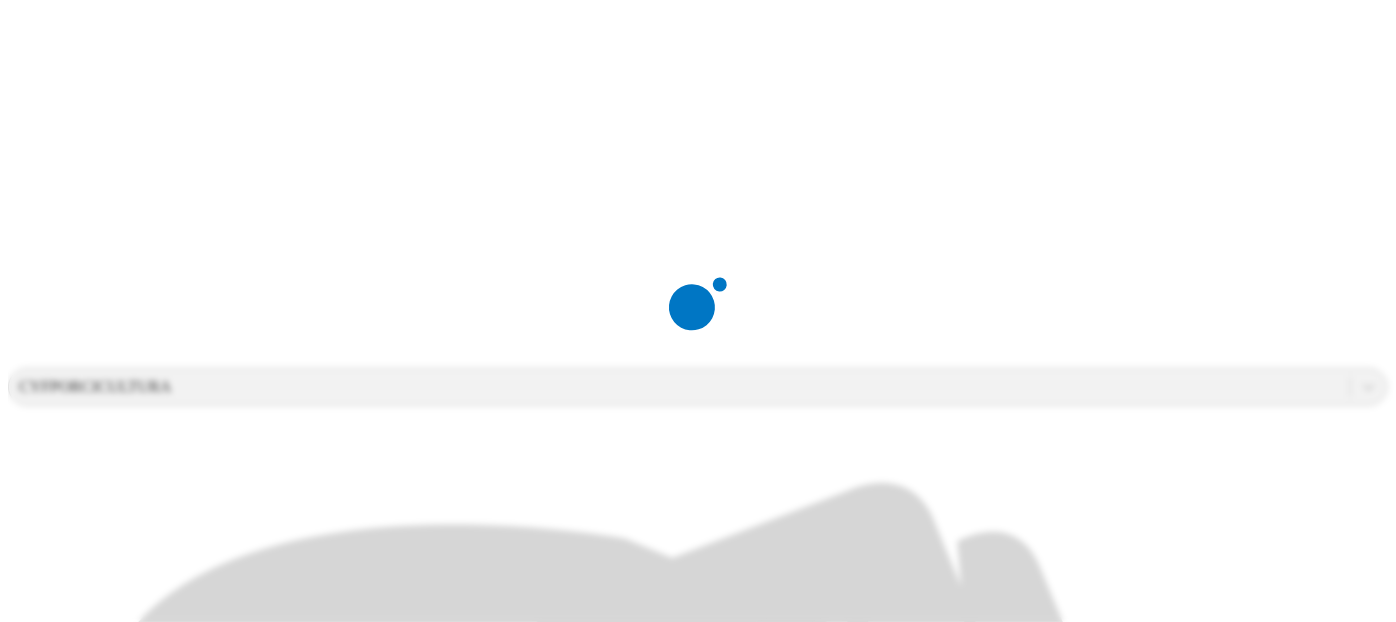 scroll, scrollTop: 0, scrollLeft: 0, axis: both 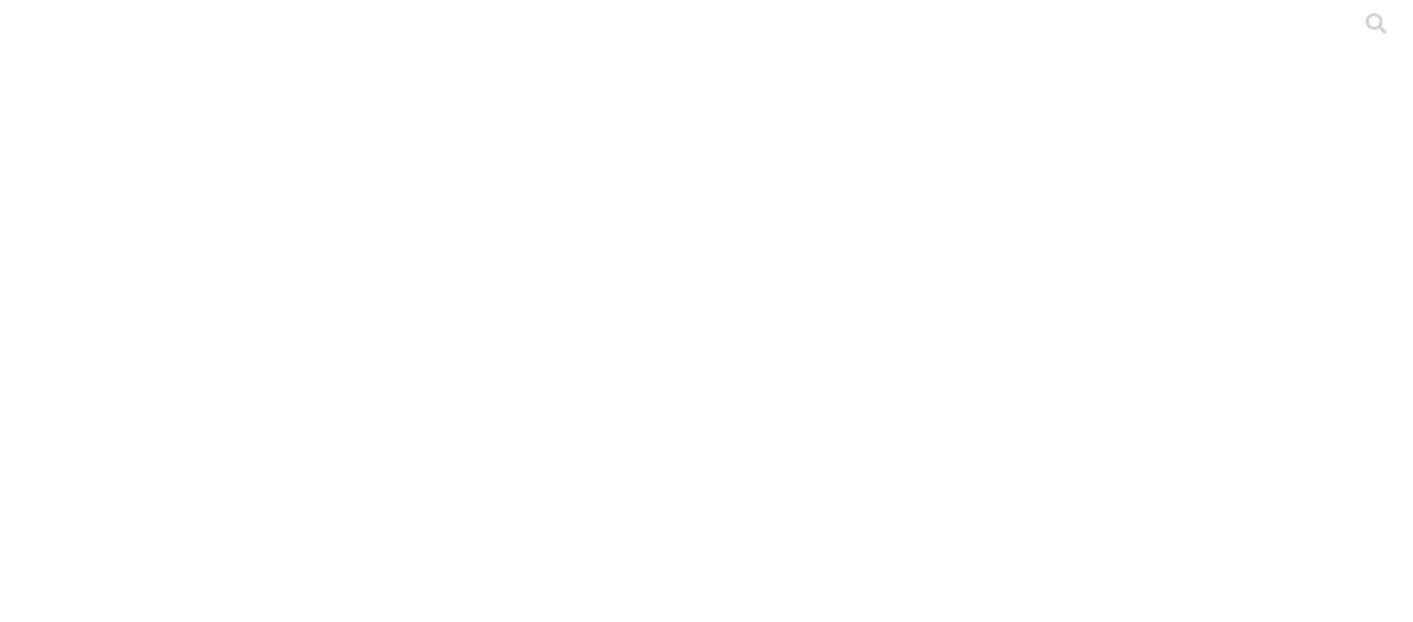 click on ".cls-1 {
fill: #d6d6d6;
}
CEBA" at bounding box center (706, 3044) 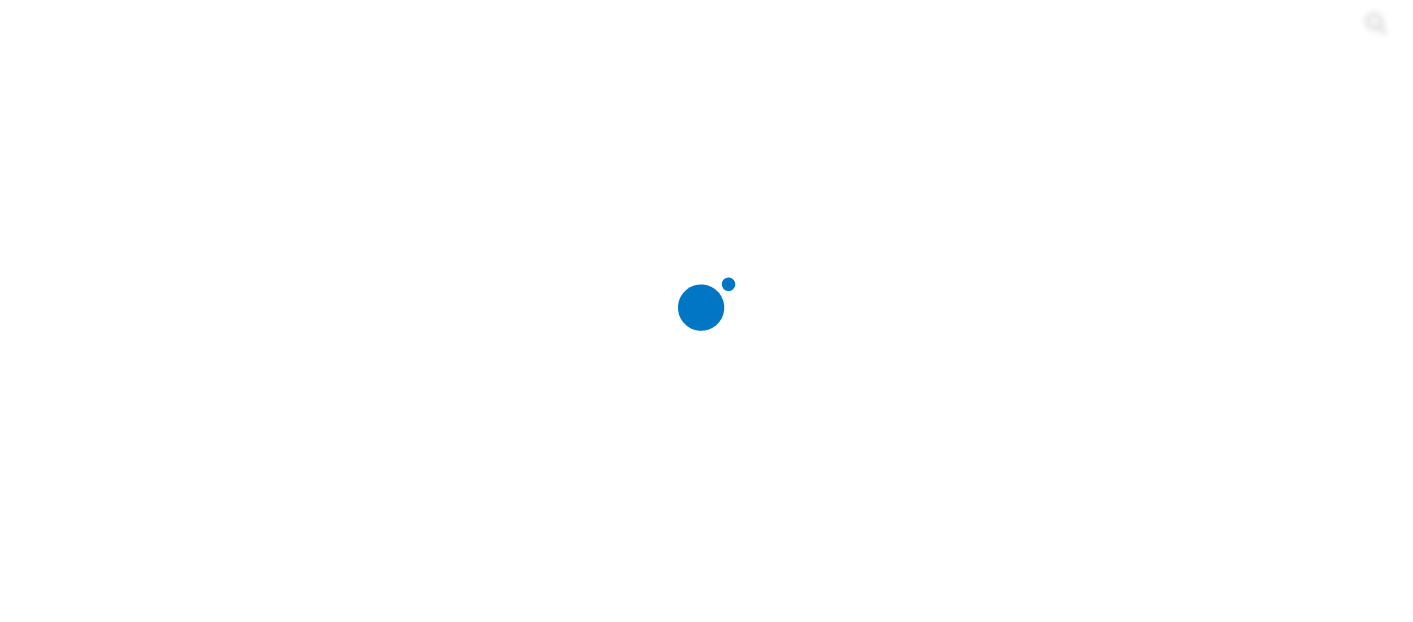 click at bounding box center (714, 311) 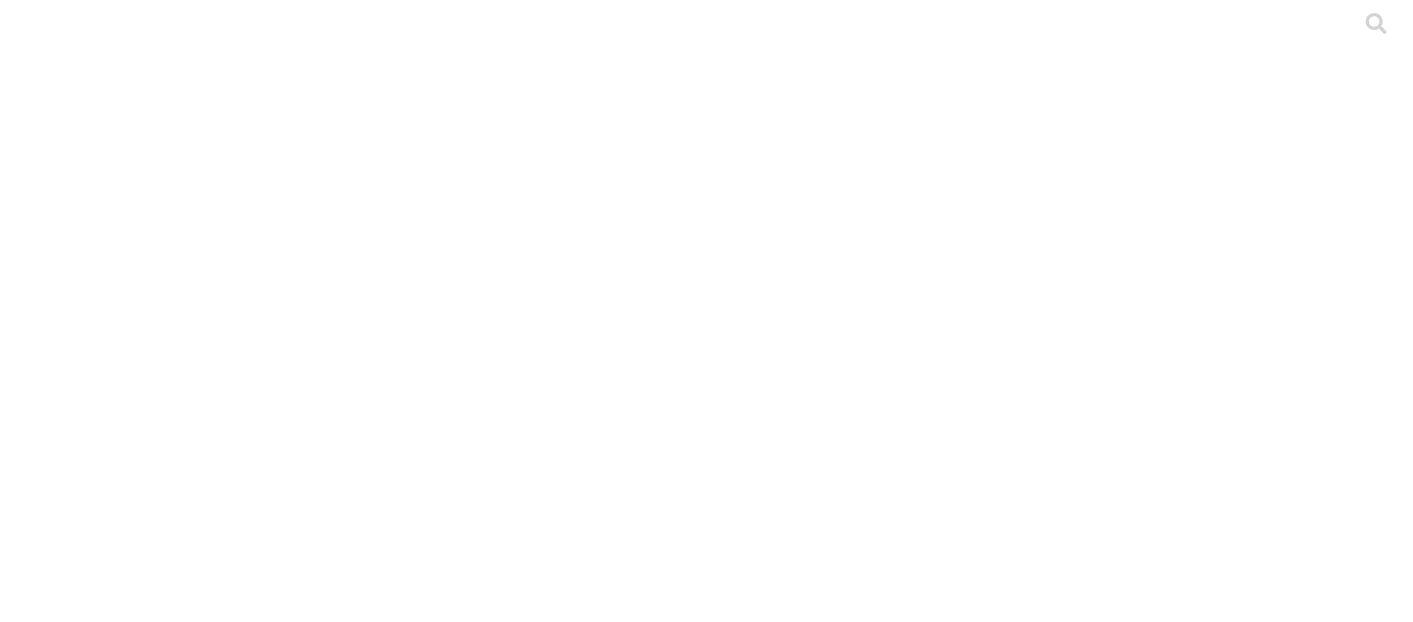 click on ".cls-1 {
fill: #d6d6d6;
}
CAMOTA" at bounding box center (706, 3044) 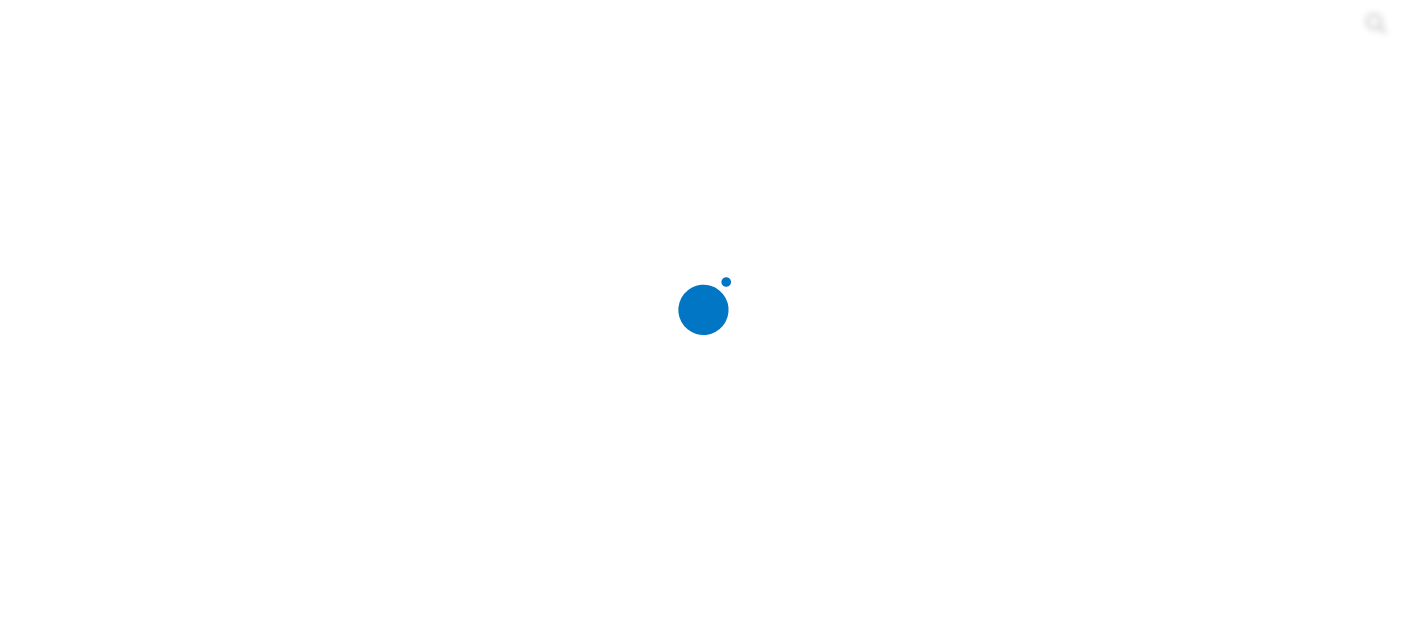 click at bounding box center [714, 311] 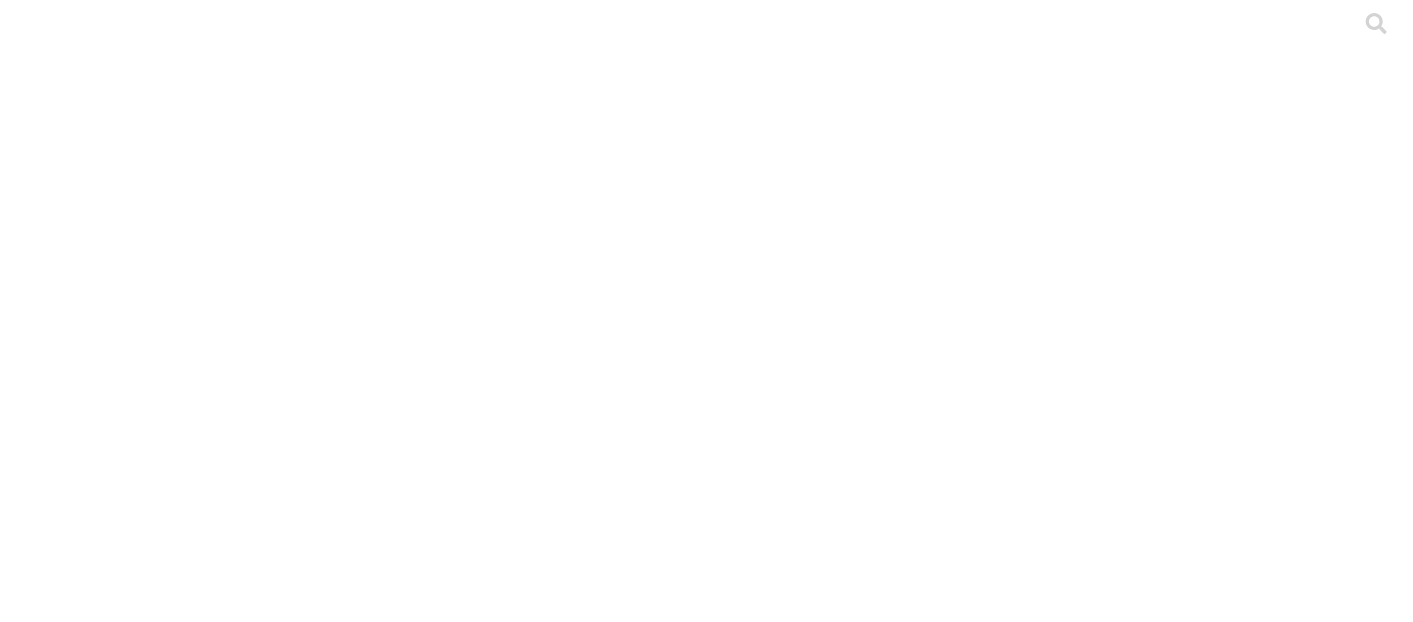 click on "Principal ETL CIENAGA PCC ENERGY CEBA CAMOTA" at bounding box center (706, 2254) 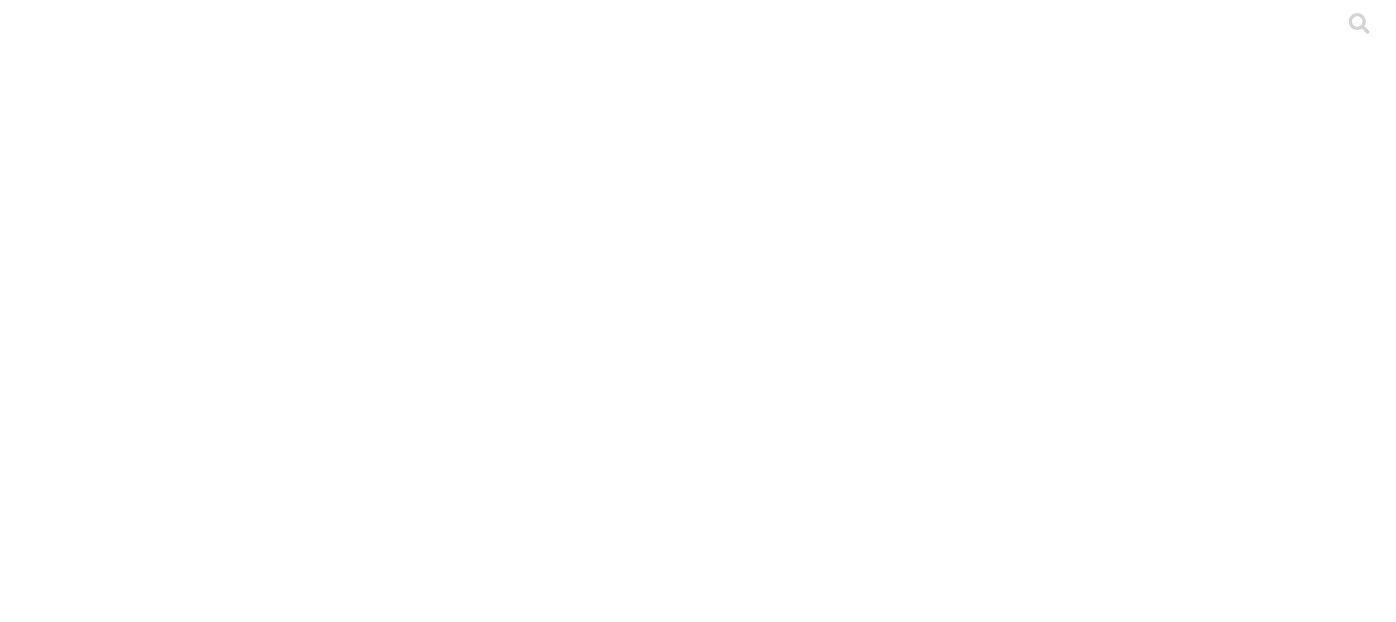 click on ".cls-1 {
fill: #d6d6d6;
}
ARGUTY" at bounding box center (698, 8630) 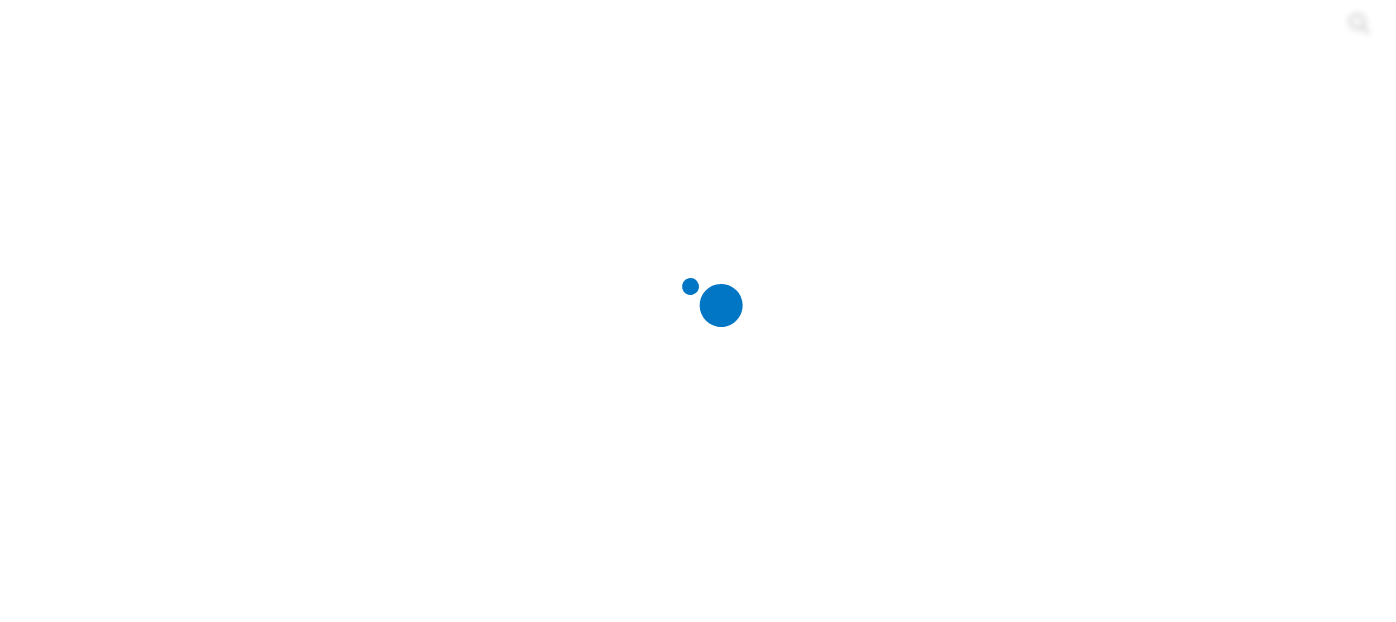 click at bounding box center (706, 311) 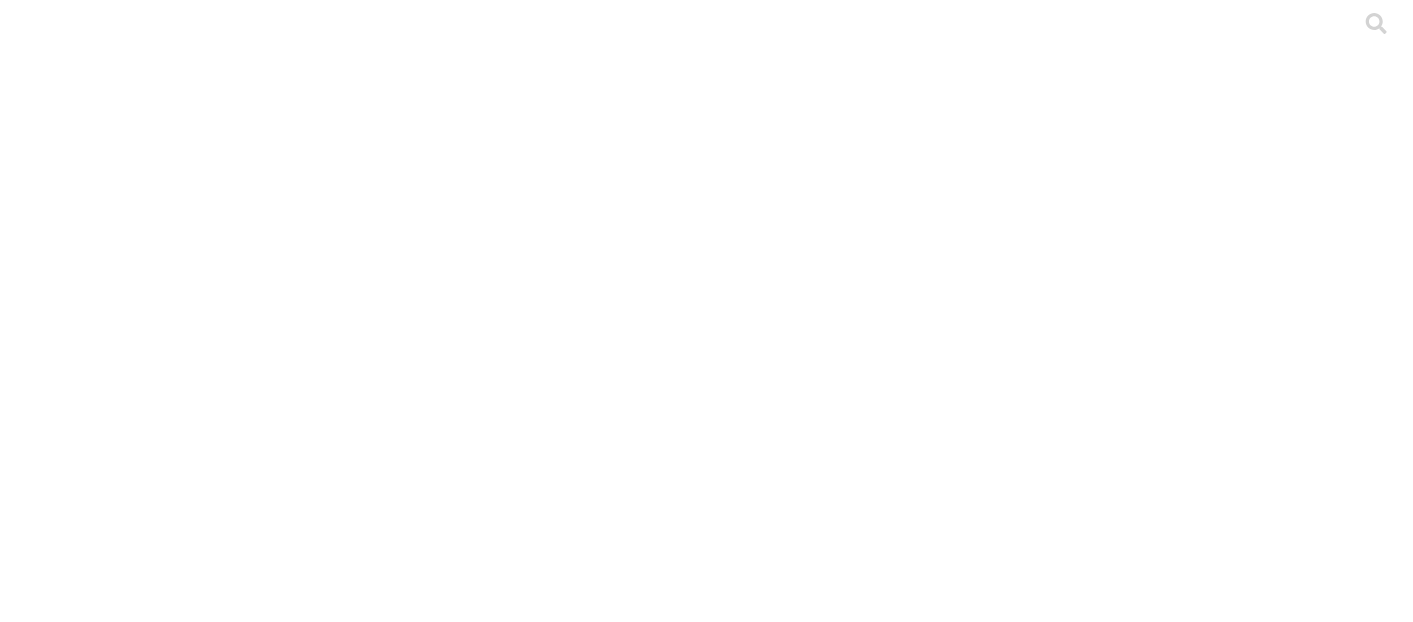 click on ".cls-1 {
fill: #d6d6d6;
}
CEBA" at bounding box center (706, 3044) 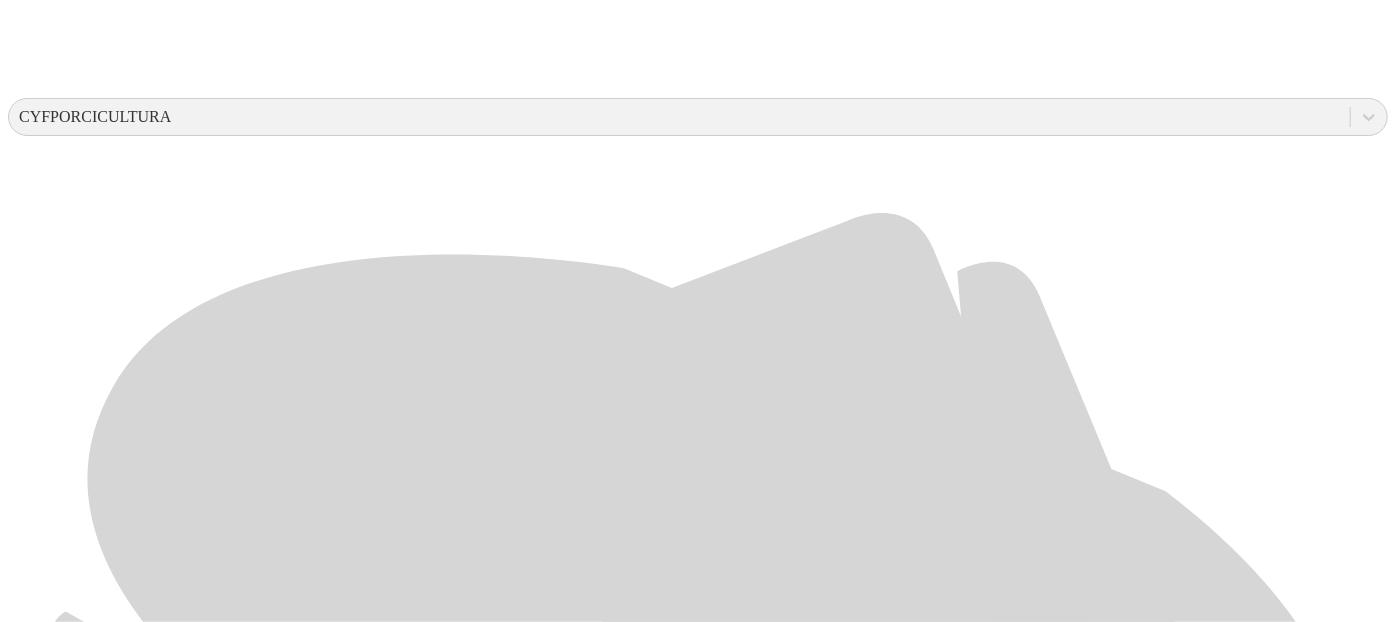 scroll, scrollTop: 722, scrollLeft: 0, axis: vertical 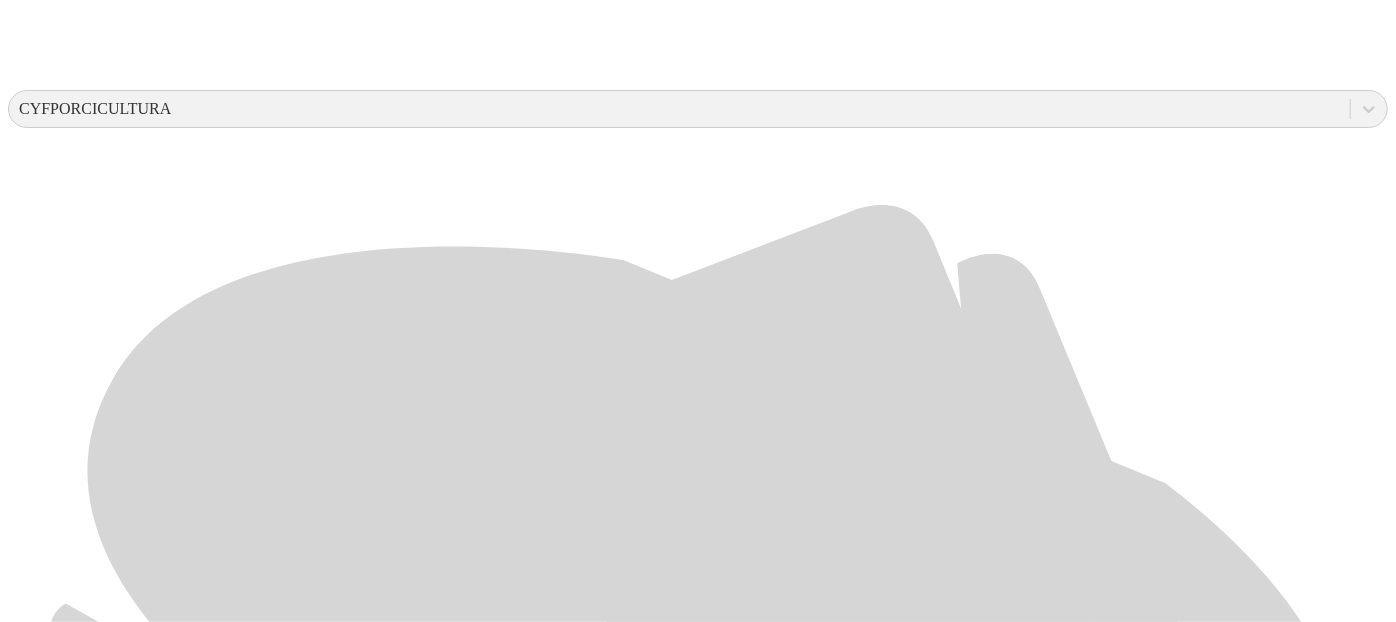 click on ".cls-1 {
fill: #d6d6d6;
}
PCC ENERGY" at bounding box center (698, 23330) 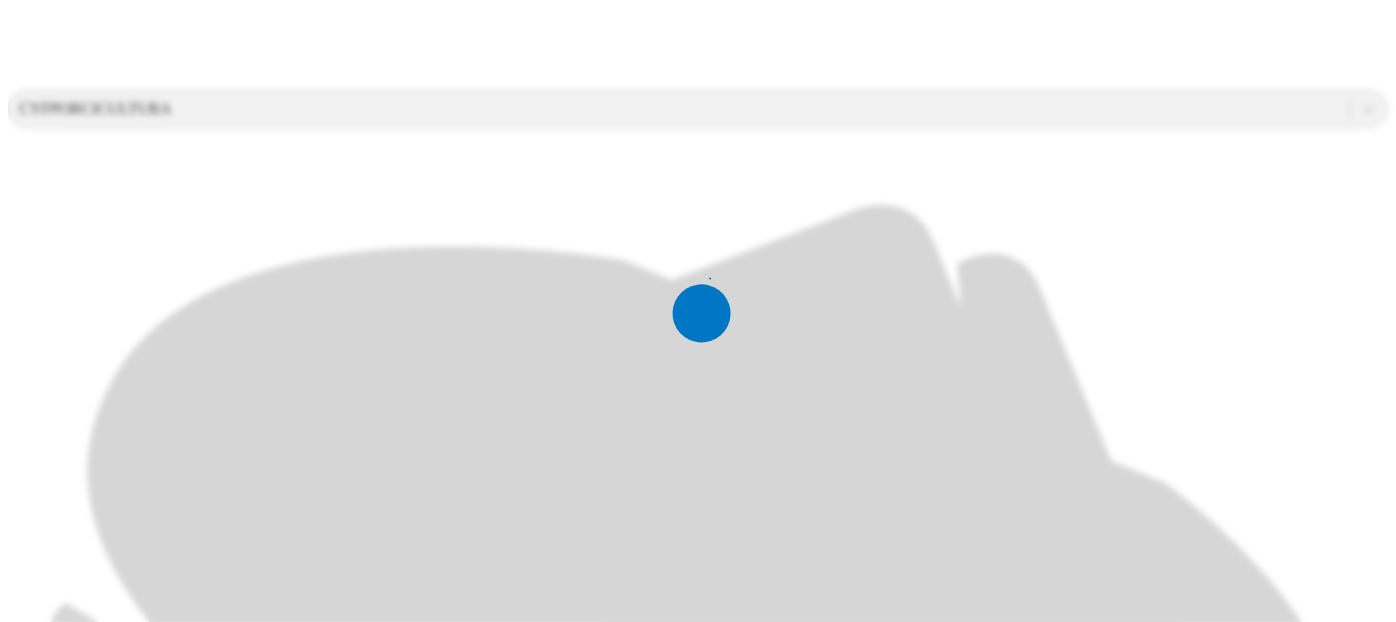 scroll, scrollTop: 0, scrollLeft: 0, axis: both 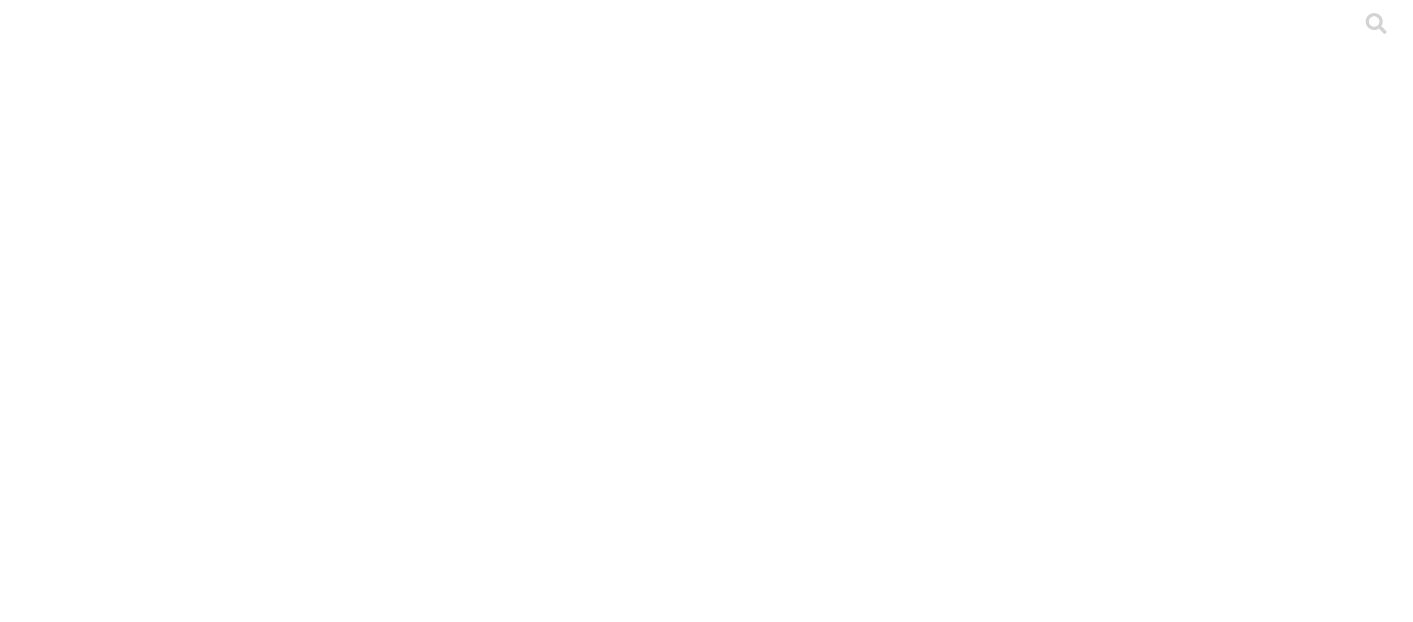 click on ".cls-1 {
fill: #d6d6d6;
}
CEBA" at bounding box center (706, 3044) 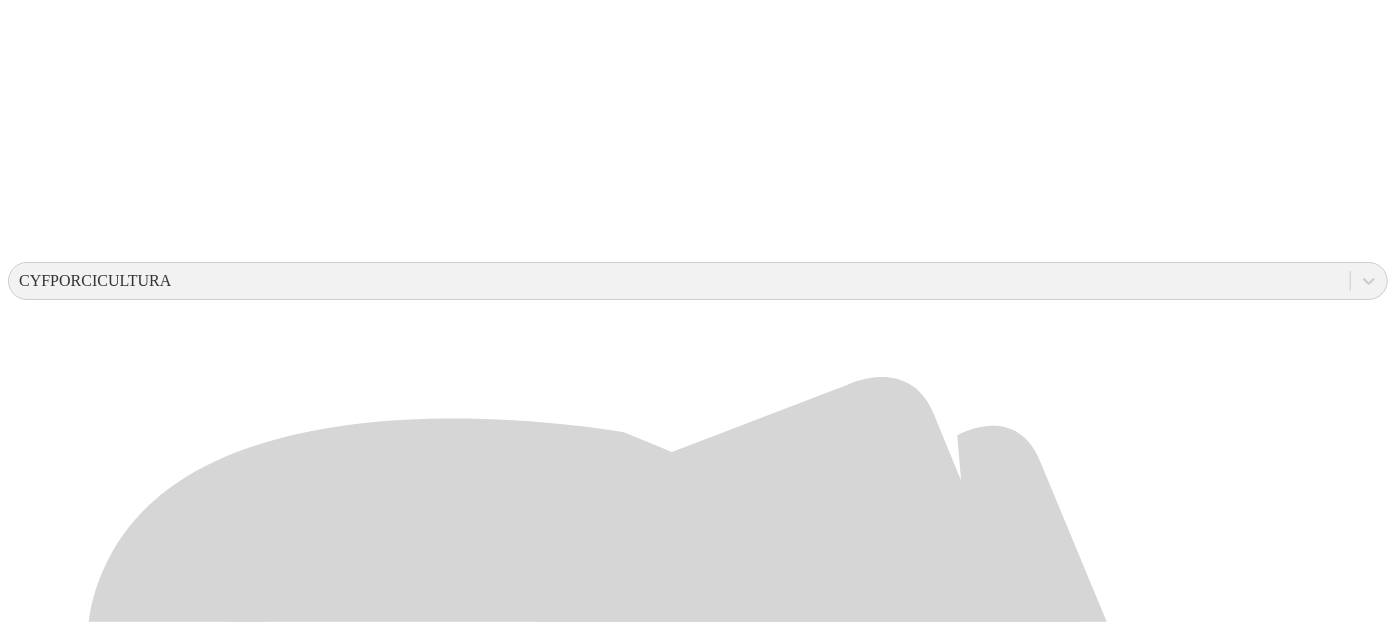 scroll, scrollTop: 500, scrollLeft: 0, axis: vertical 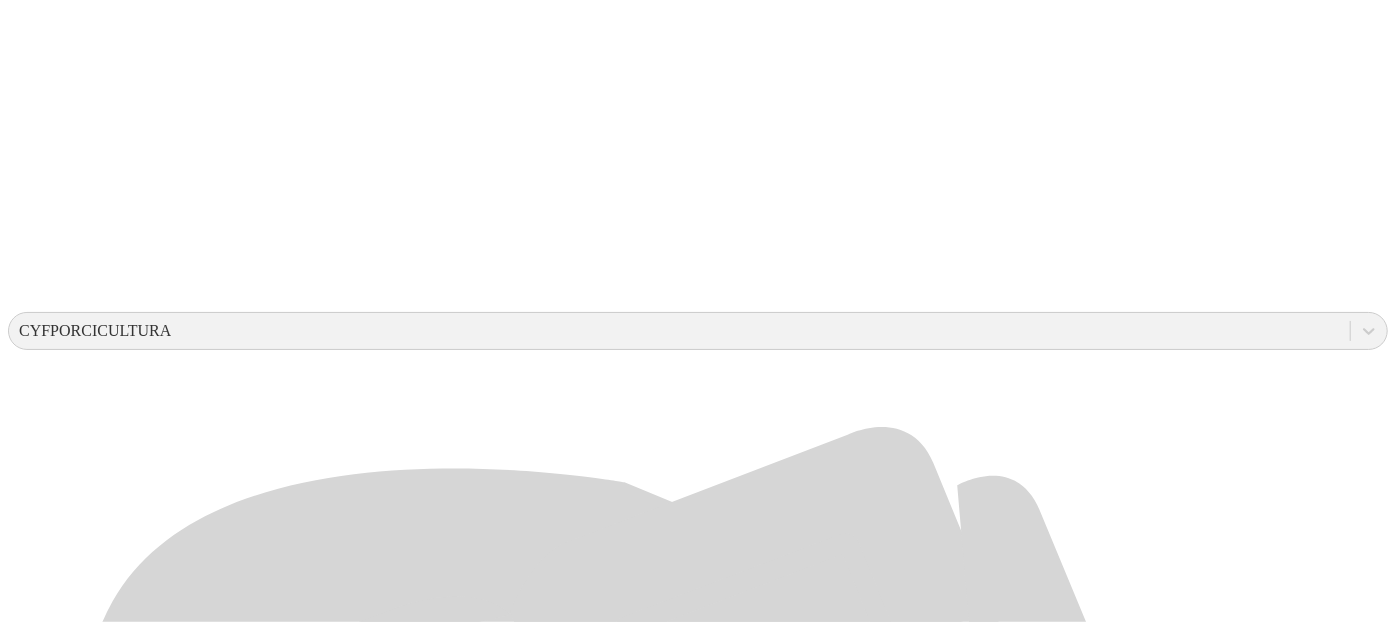 click on "INVERSIONES RIVERA Y DUQUE" at bounding box center [698, 15832] 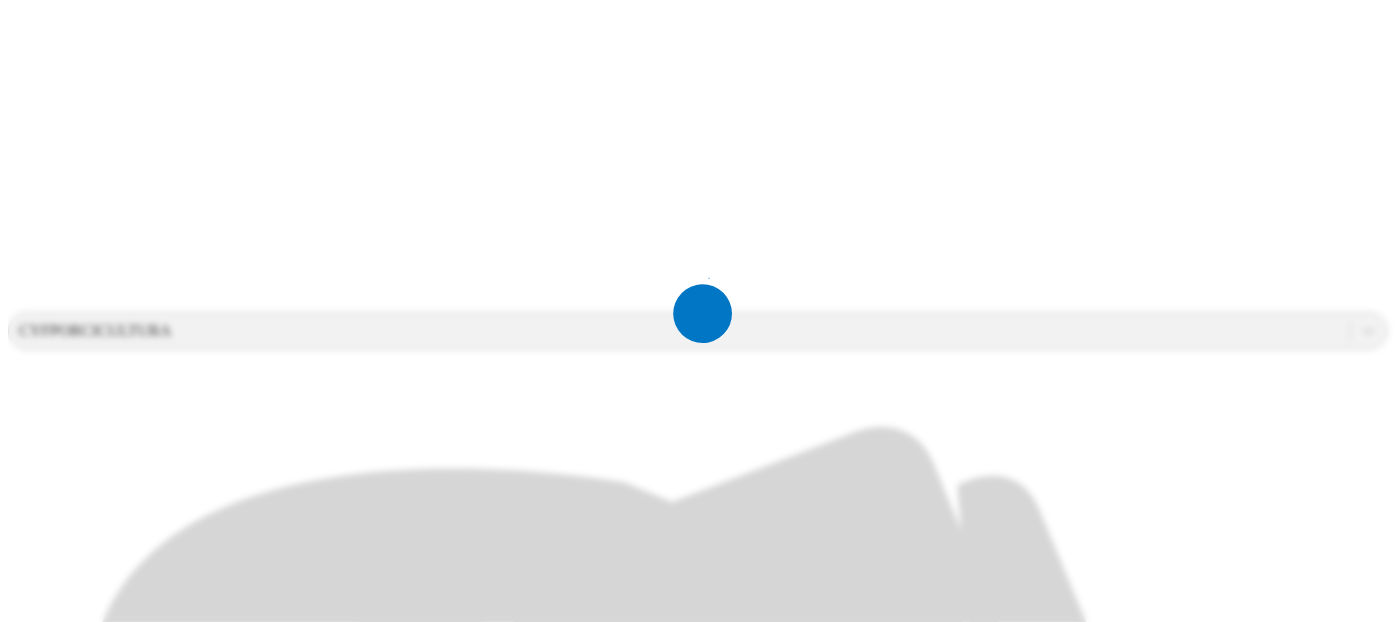 scroll, scrollTop: 0, scrollLeft: 0, axis: both 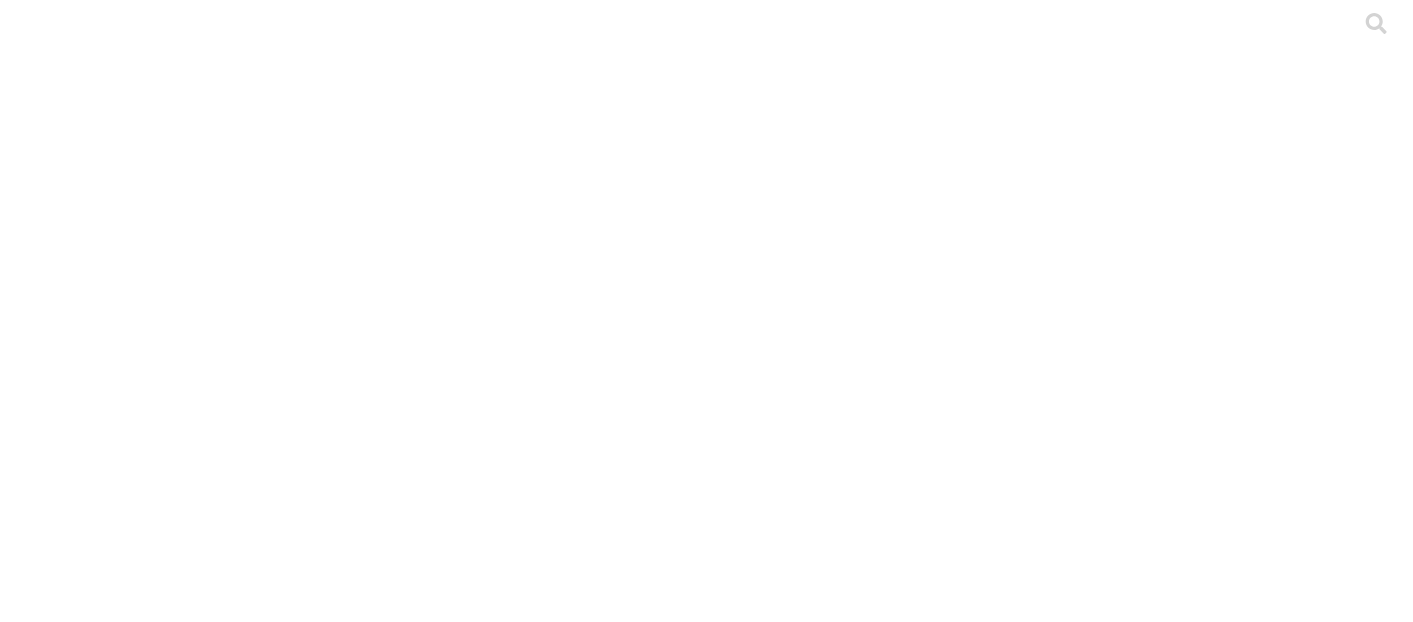 click on ".cls-1 {
fill: #d6d6d6;
}
CRIA" at bounding box center (706, 4463) 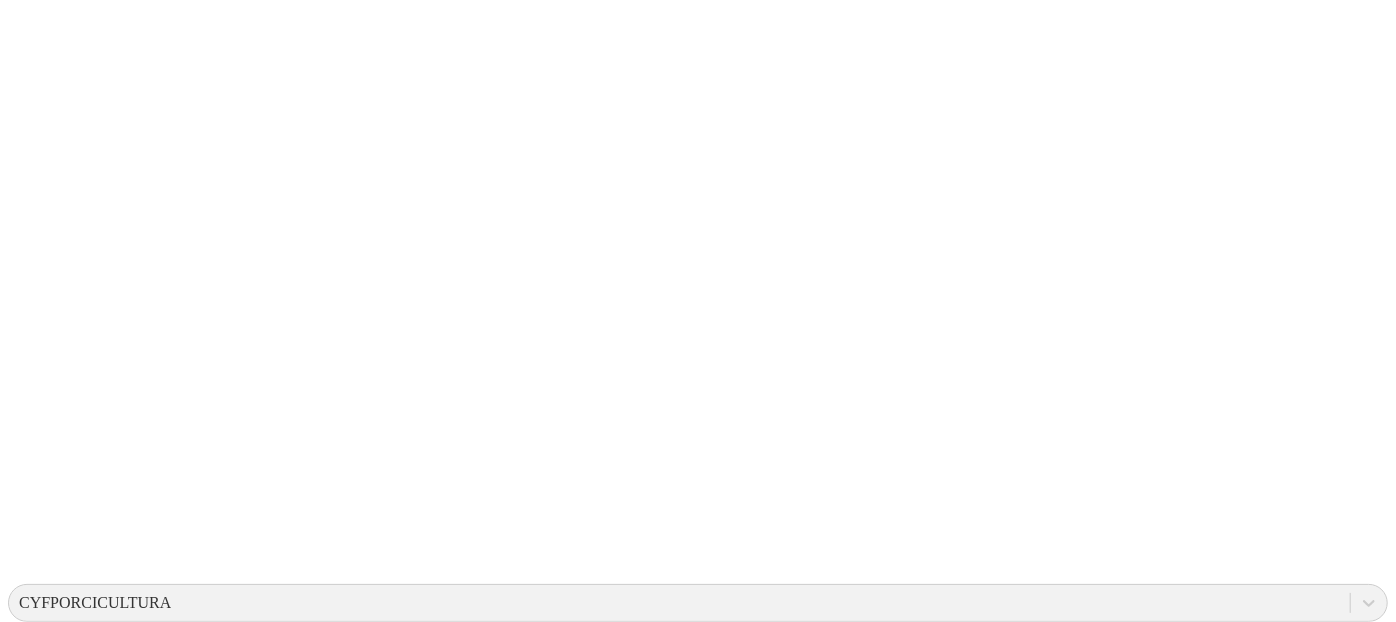 scroll, scrollTop: 278, scrollLeft: 0, axis: vertical 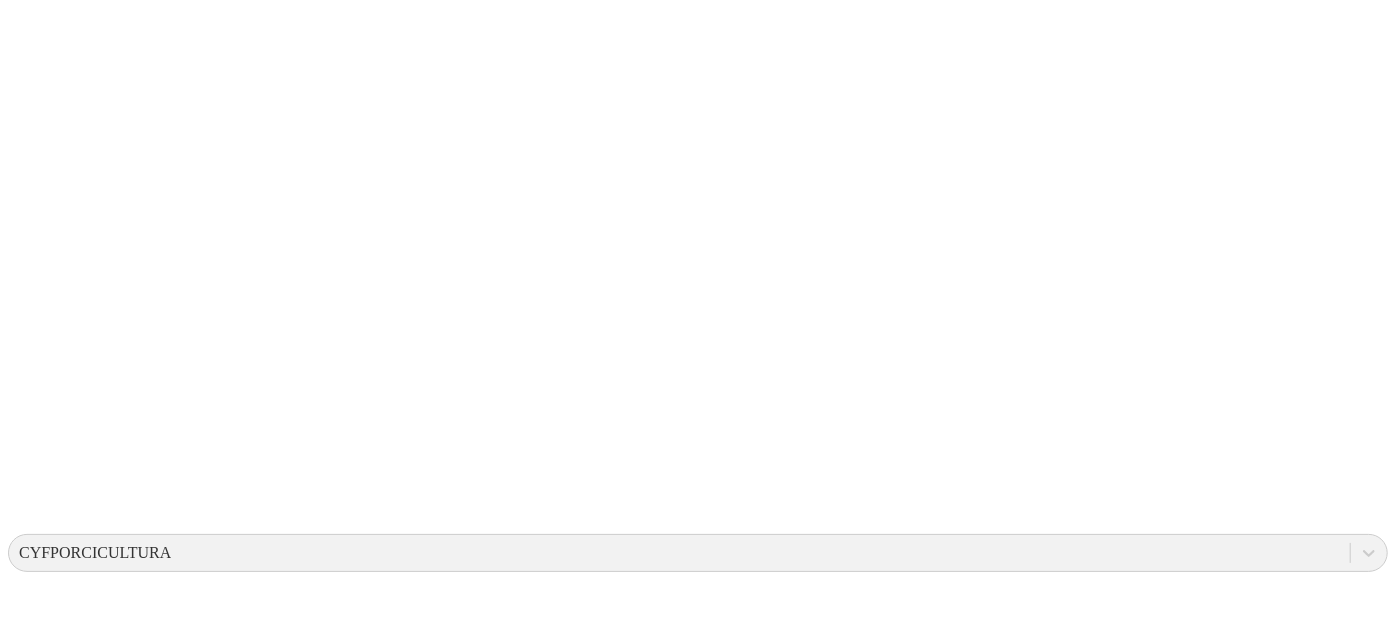 click on ".cls-1 {
fill: #d6d6d6;
}
[PERSON]" at bounding box center [698, 13960] 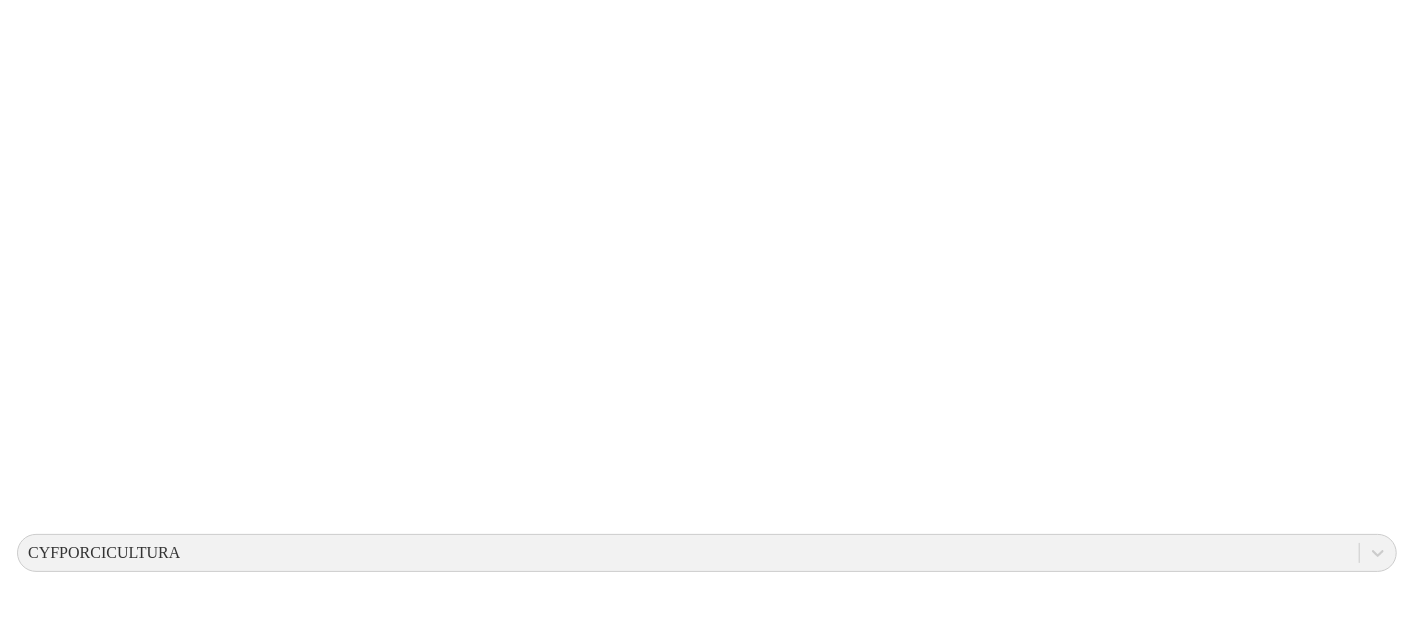 scroll, scrollTop: 0, scrollLeft: 0, axis: both 